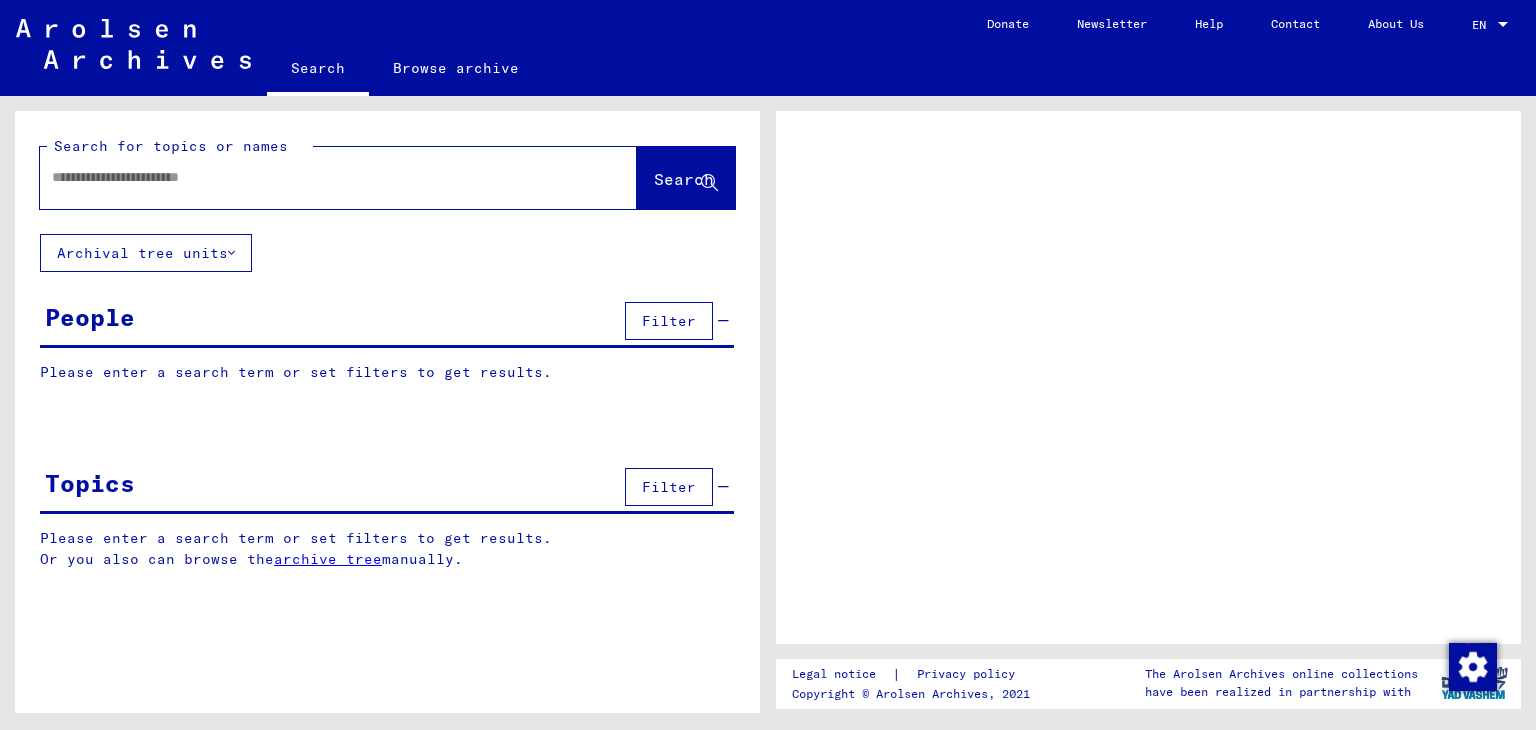 scroll, scrollTop: 0, scrollLeft: 0, axis: both 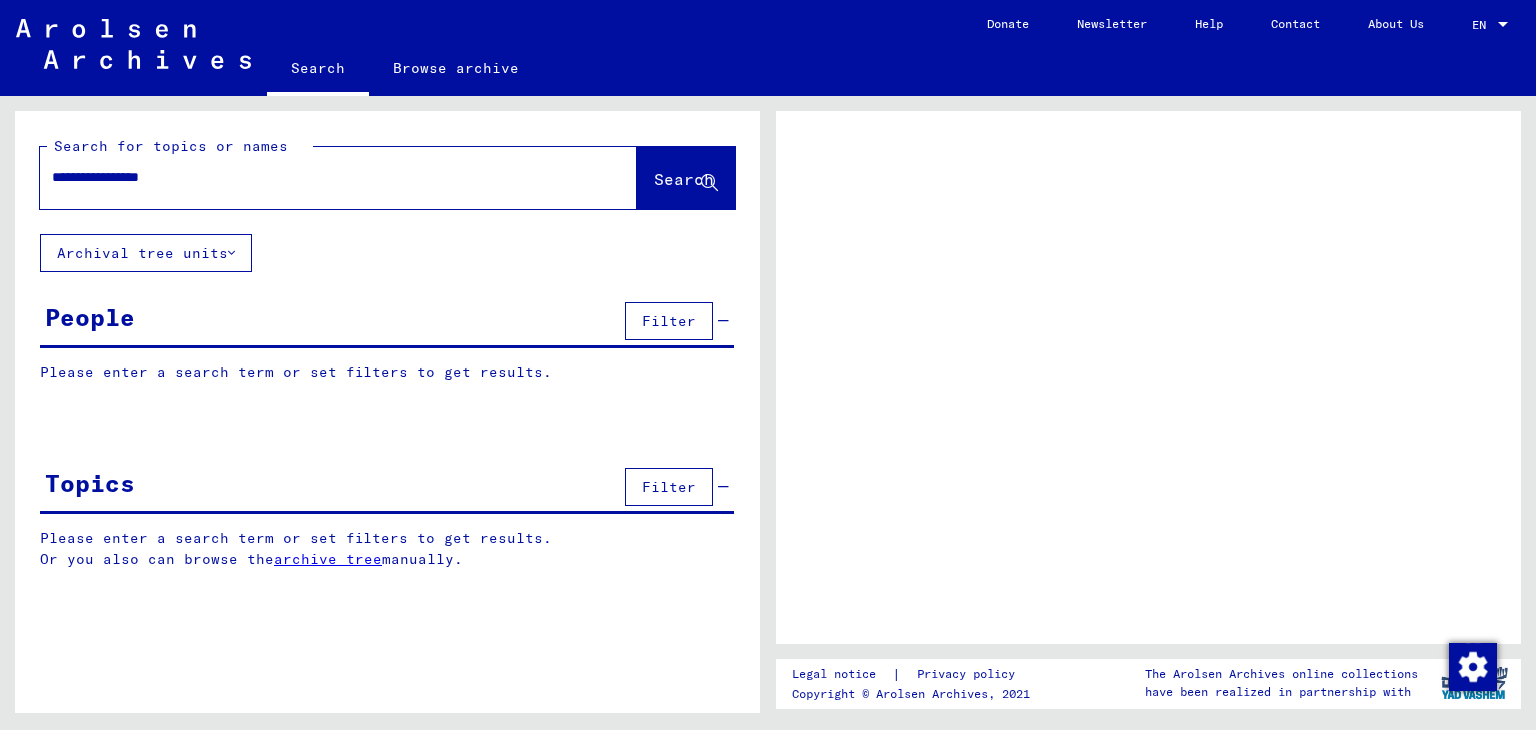type on "**********" 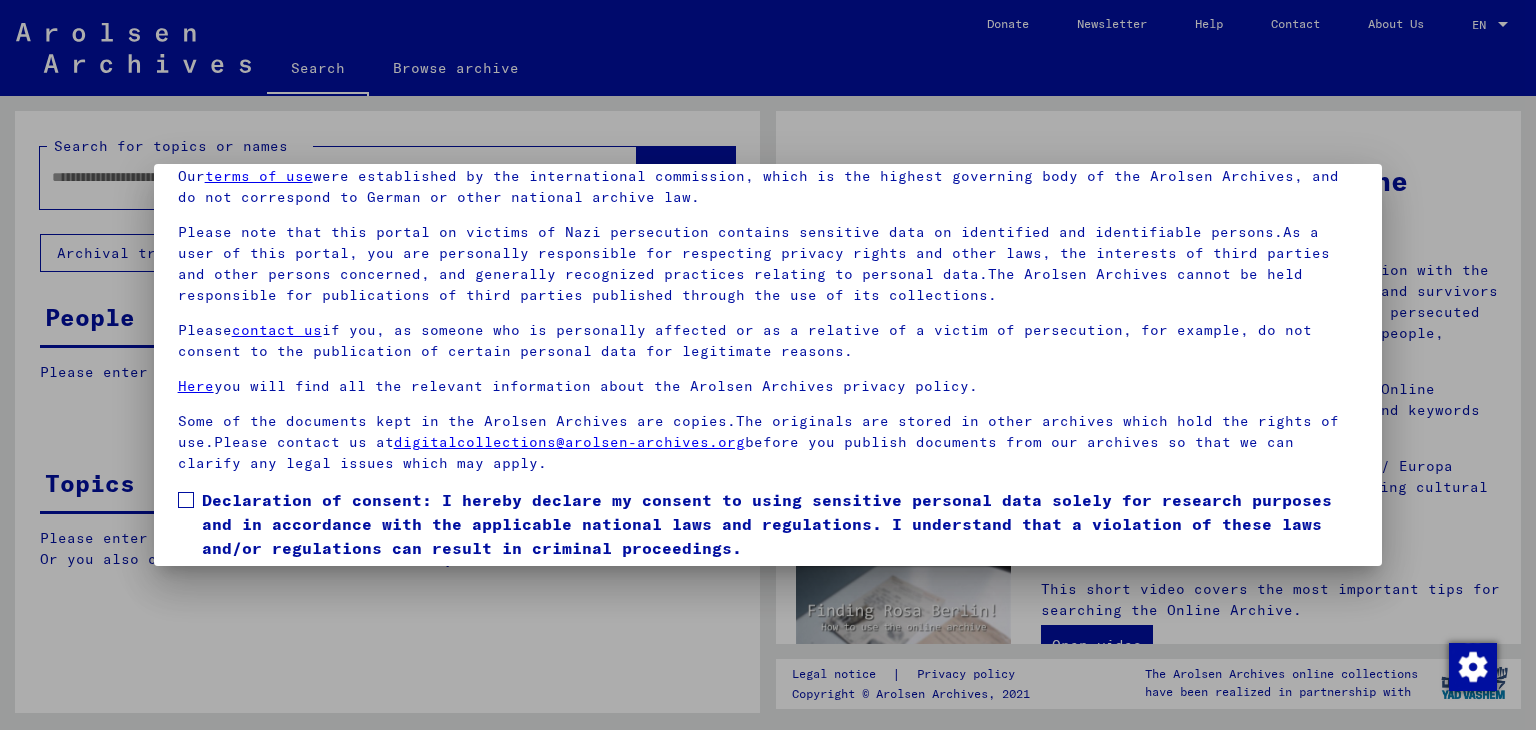 scroll, scrollTop: 154, scrollLeft: 0, axis: vertical 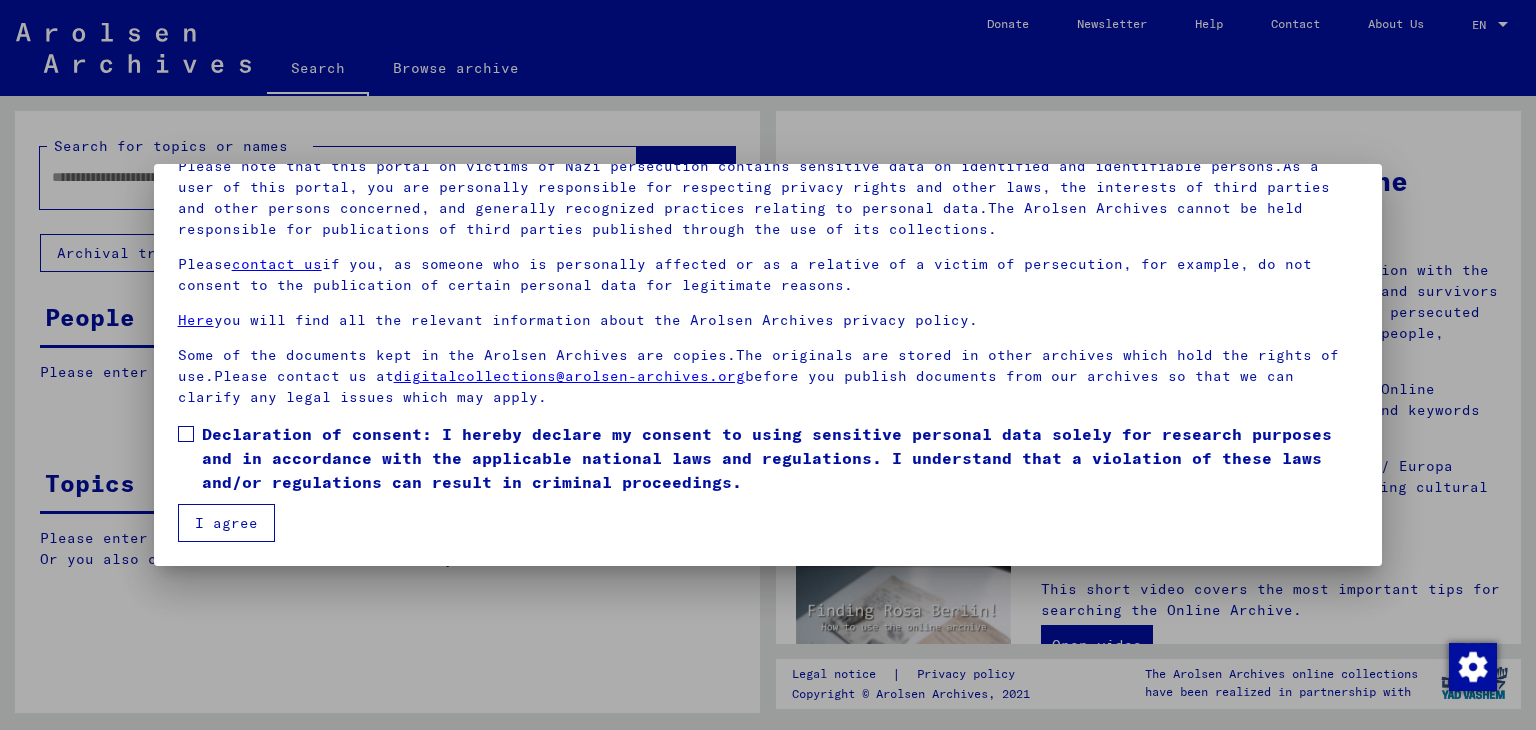 click on "Declaration of consent: I hereby declare my consent to using sensitive personal data solely for research purposes and in accordance with the applicable national laws and regulations. I understand that a violation of these laws and/or regulations can result in criminal proceedings." at bounding box center [780, 458] 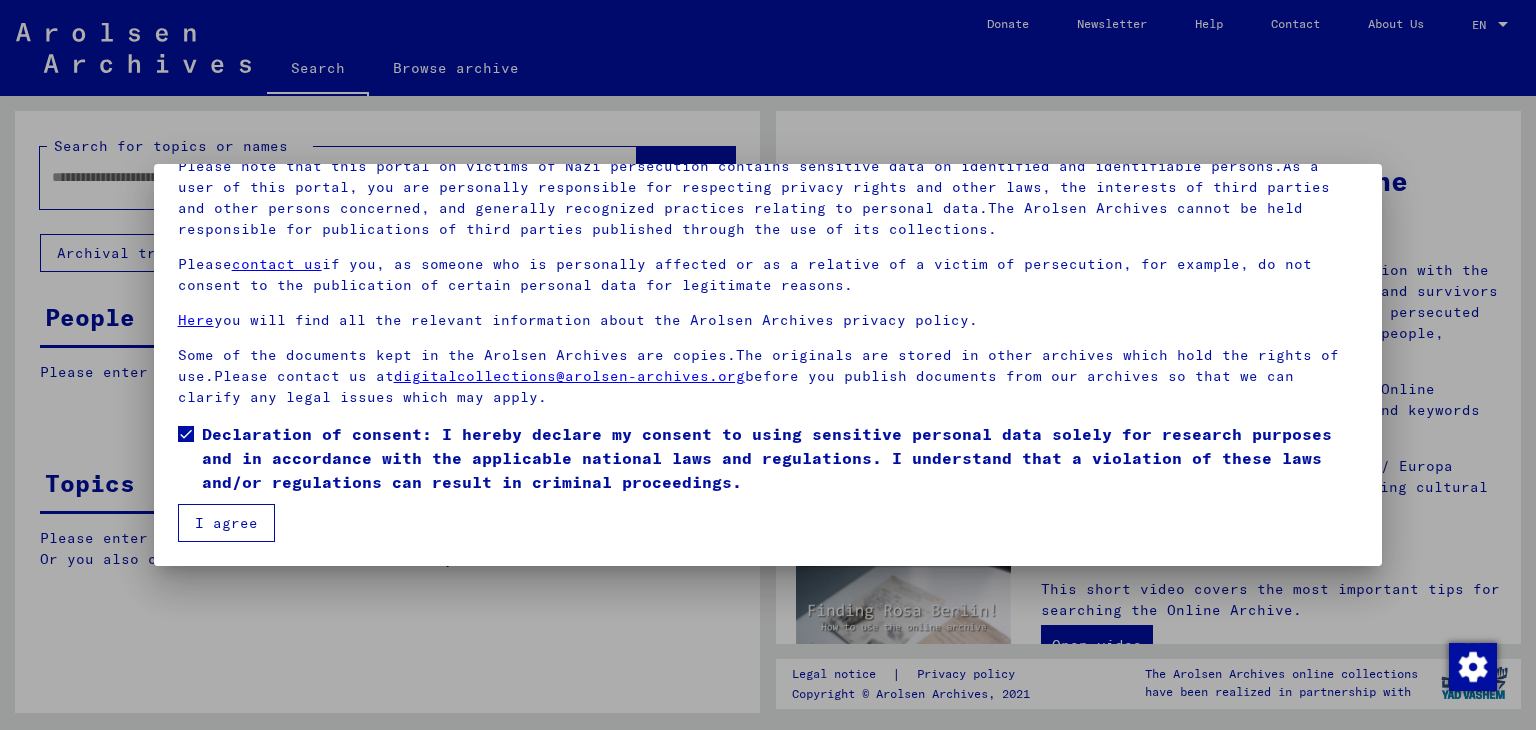 click on "I agree" at bounding box center (226, 523) 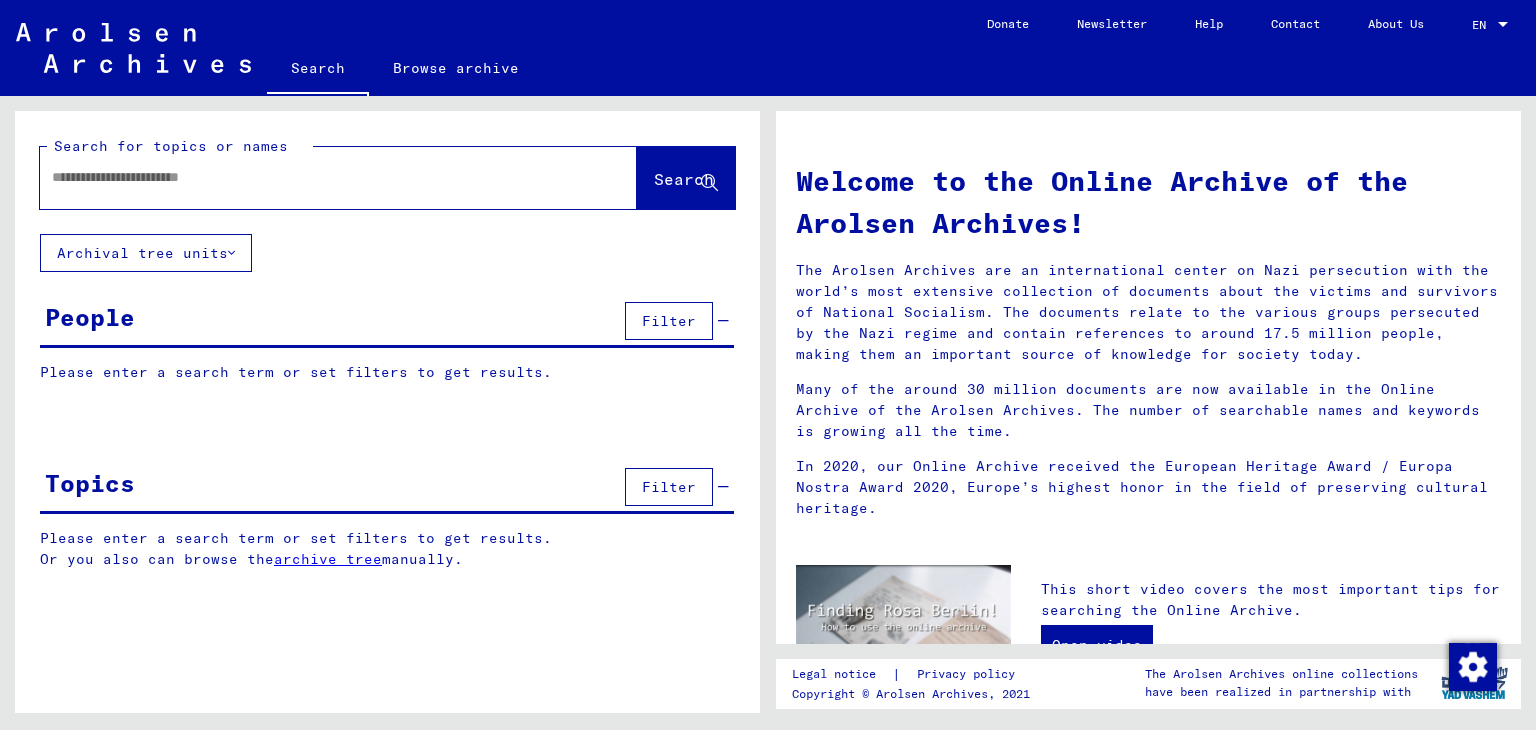 drag, startPoint x: 168, startPoint y: 152, endPoint x: 166, endPoint y: 164, distance: 12.165525 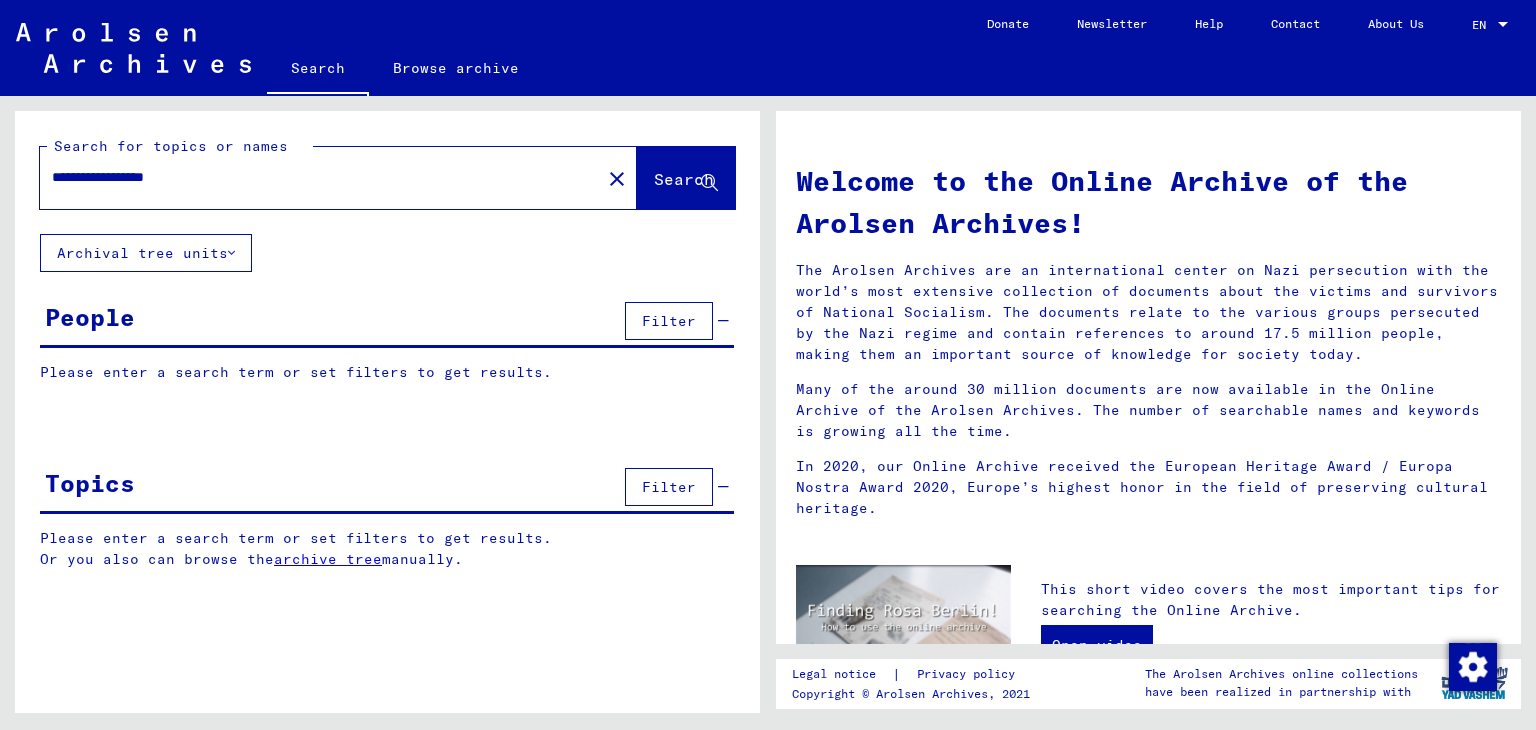 type on "**********" 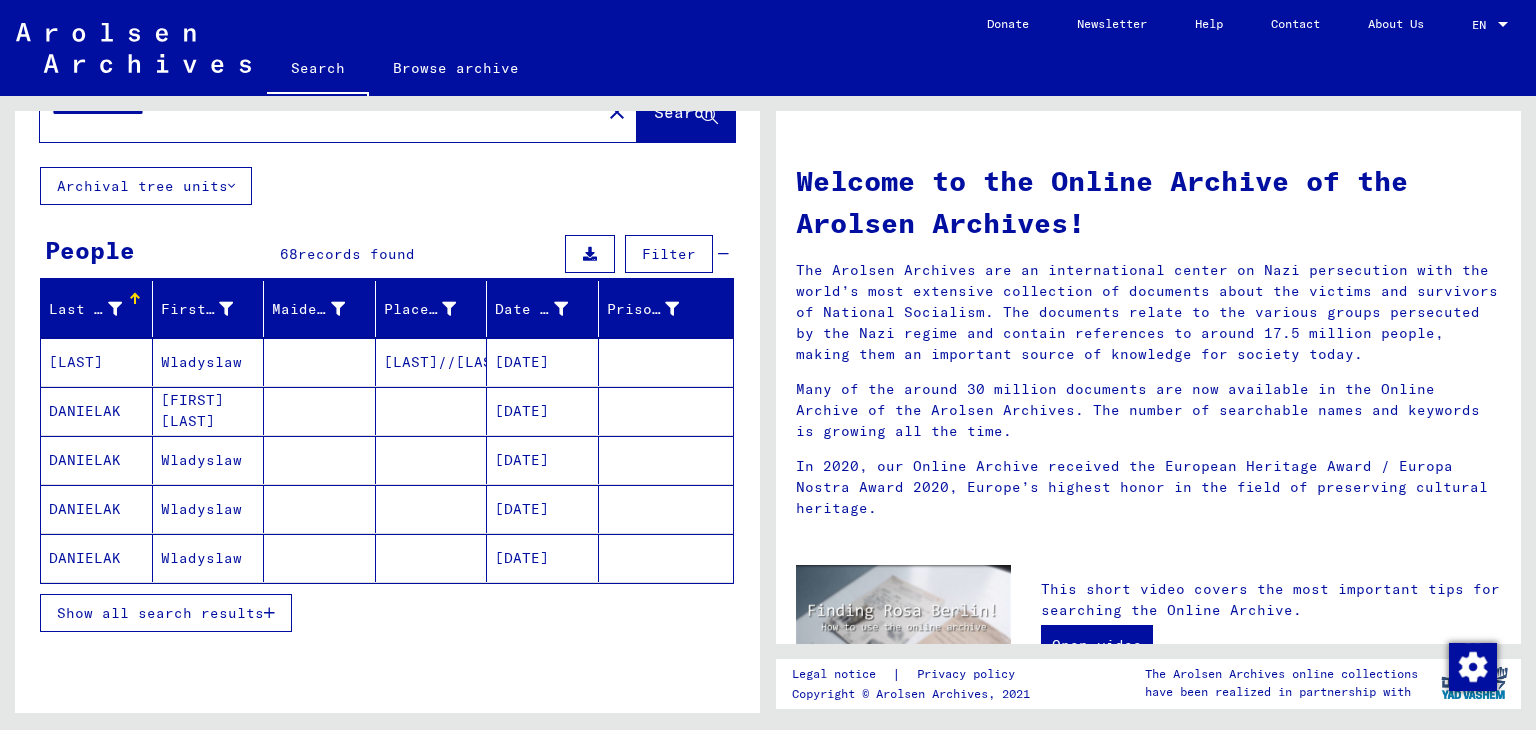 scroll, scrollTop: 100, scrollLeft: 0, axis: vertical 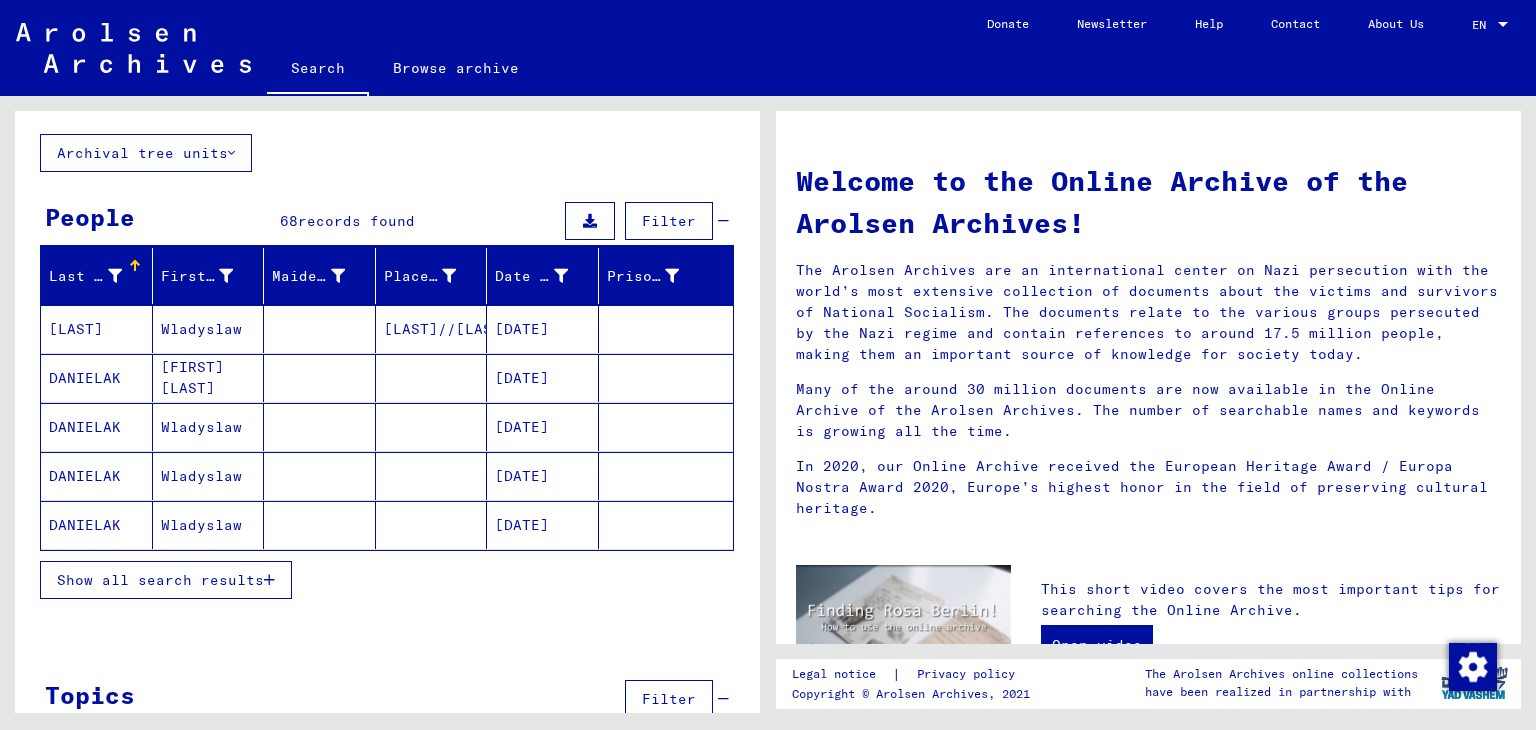 click on "Wladyslaw" at bounding box center [209, 476] 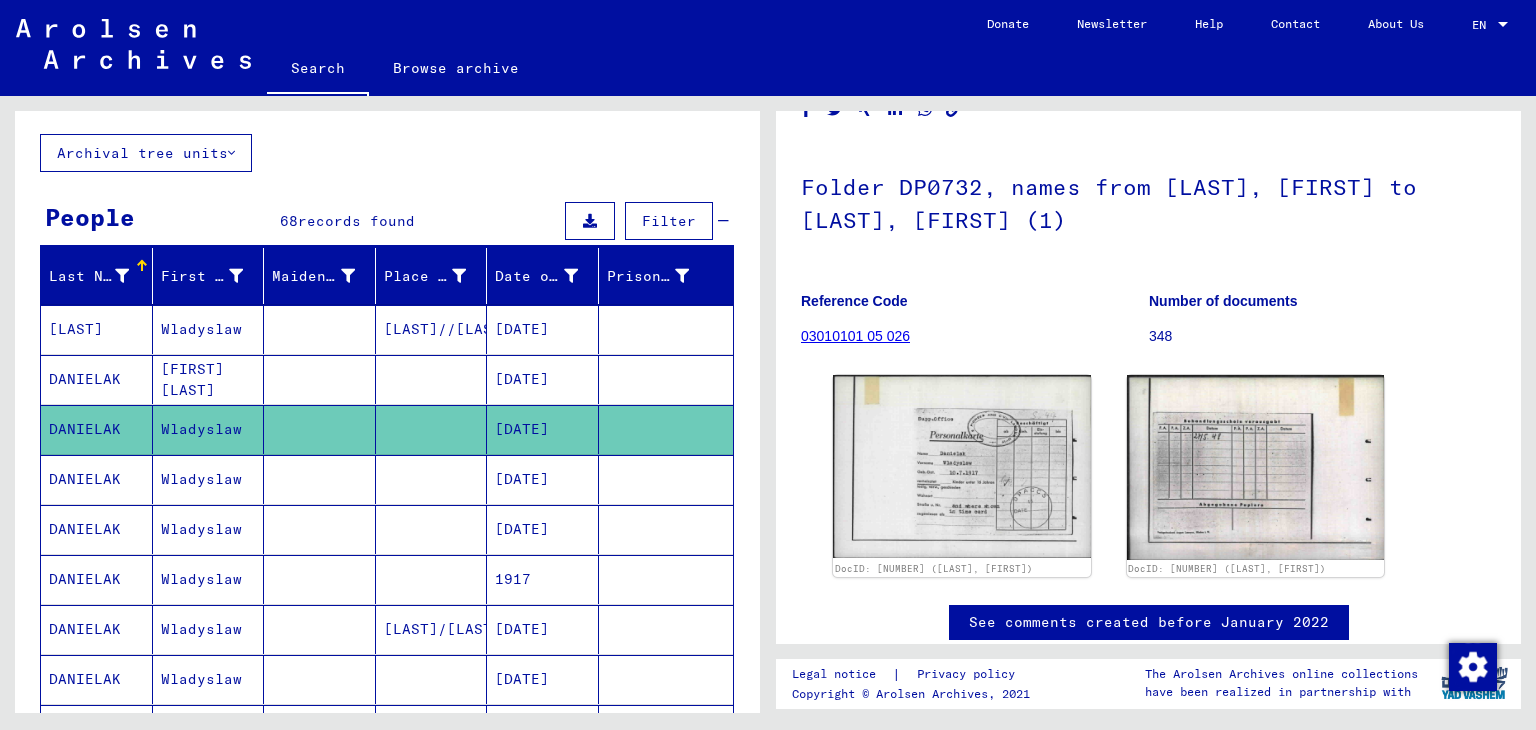 scroll, scrollTop: 195, scrollLeft: 0, axis: vertical 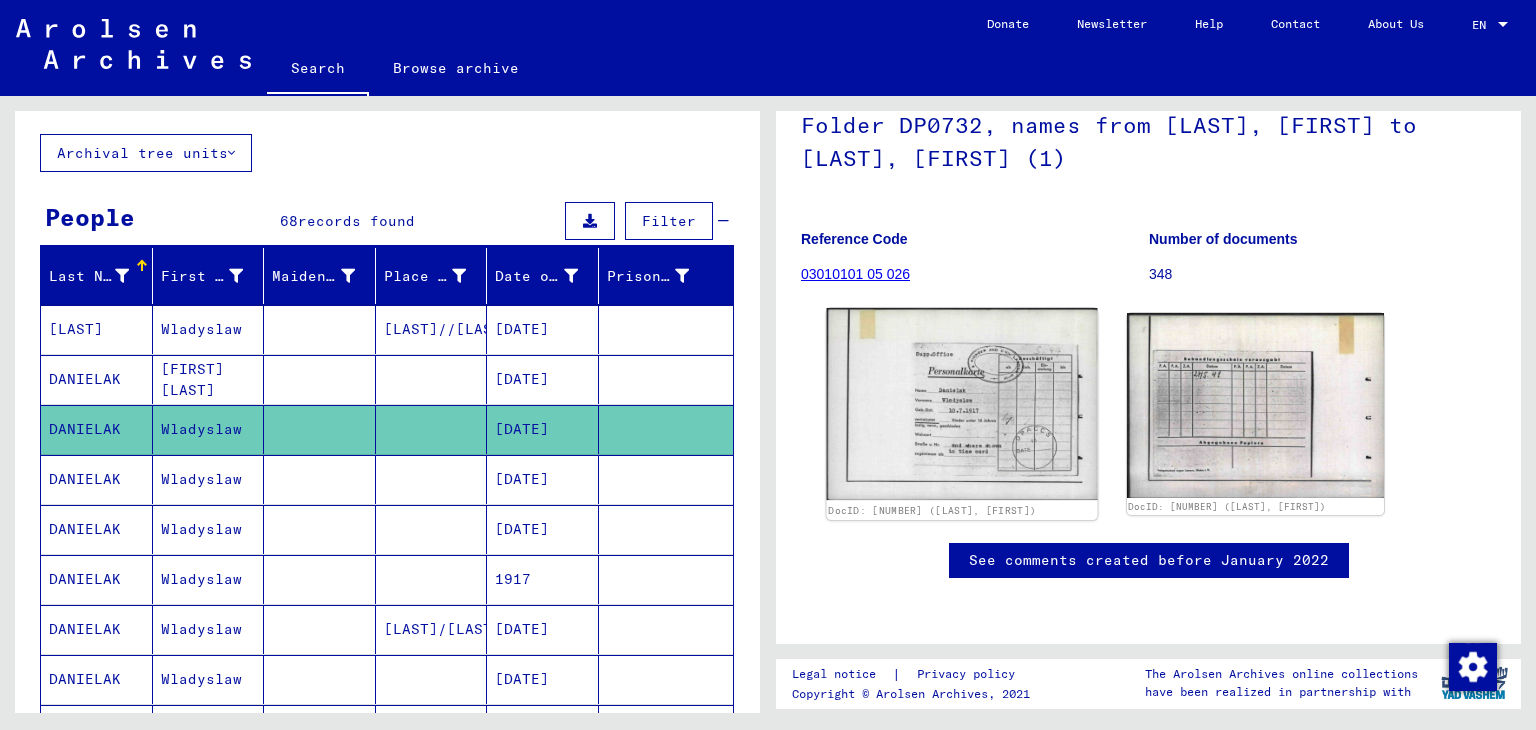 click 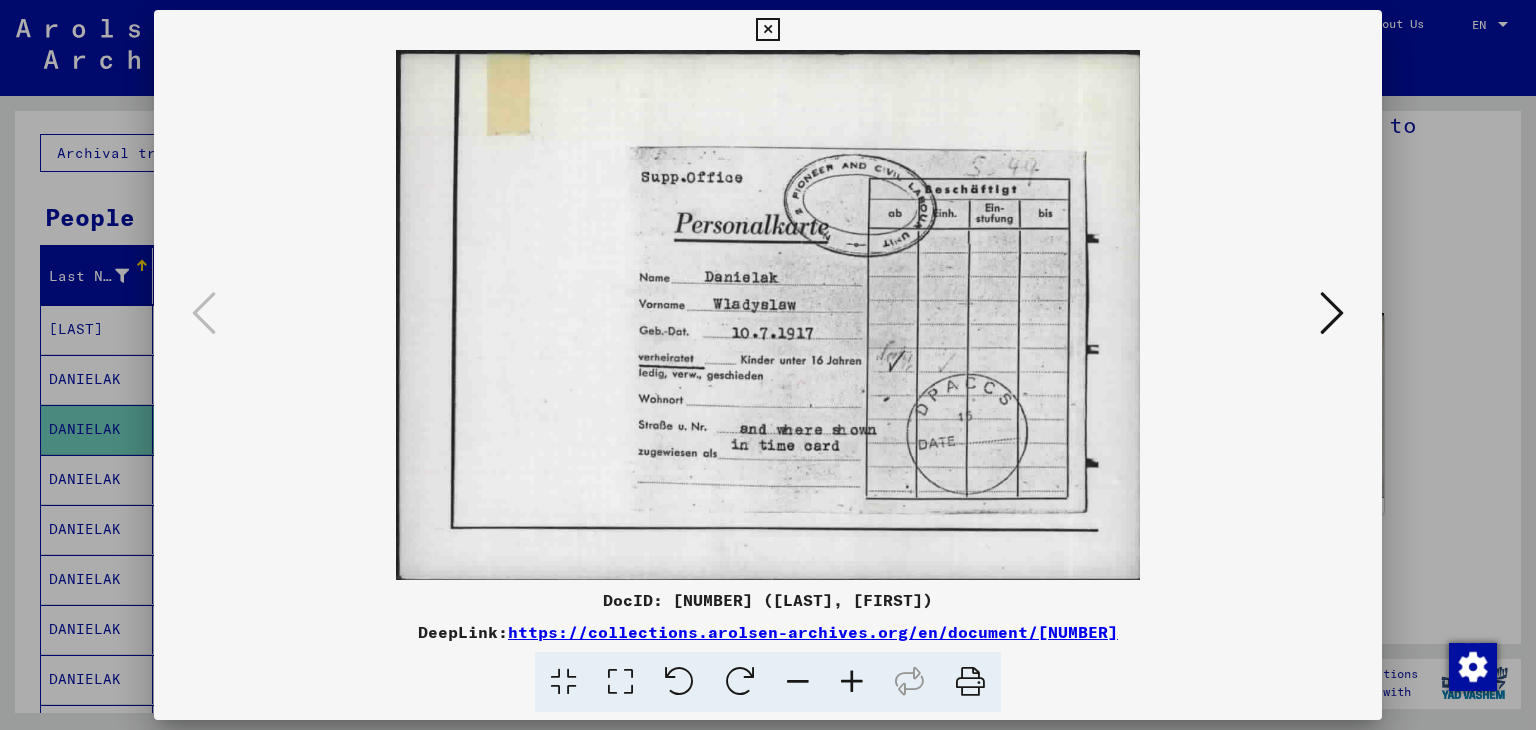 click at bounding box center [768, 315] 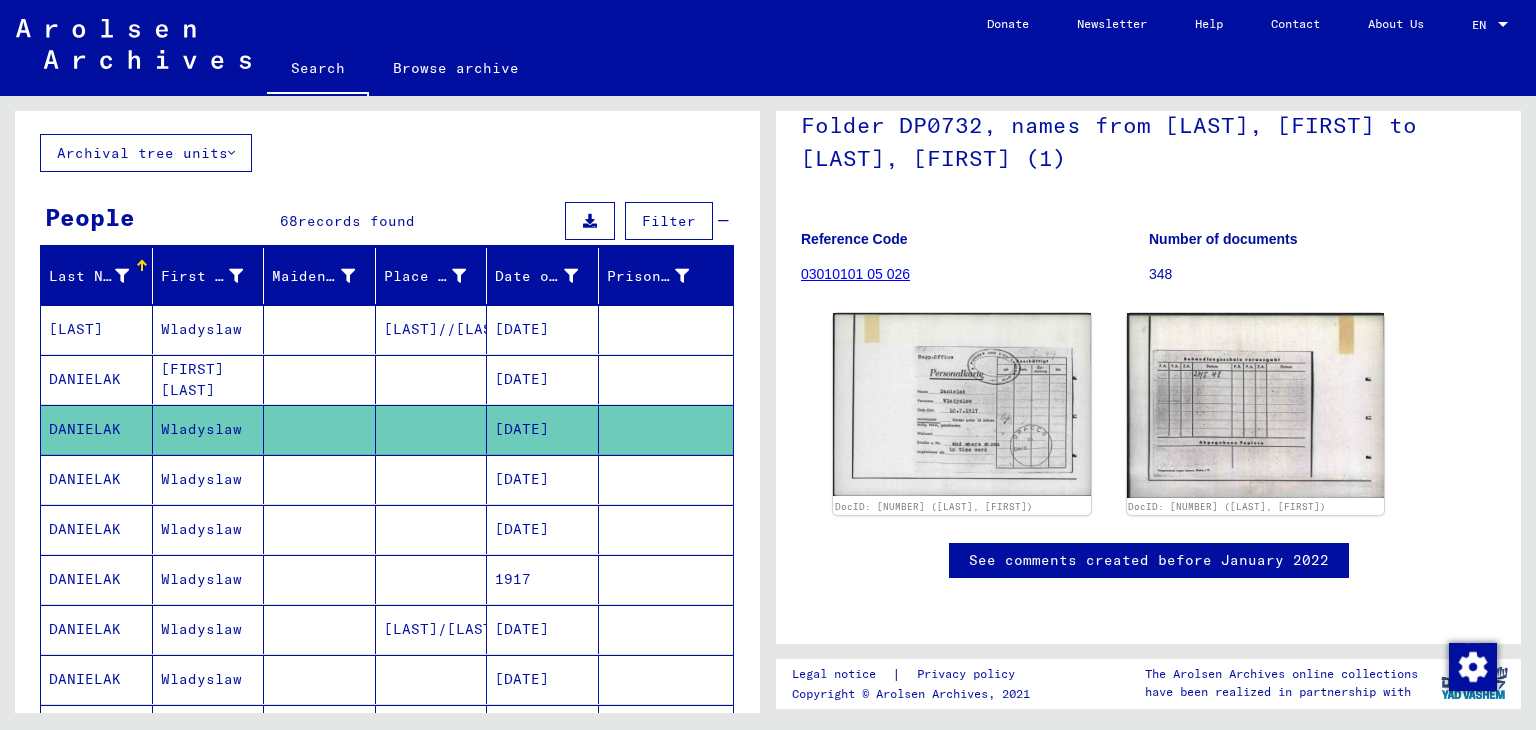 click at bounding box center [320, 529] 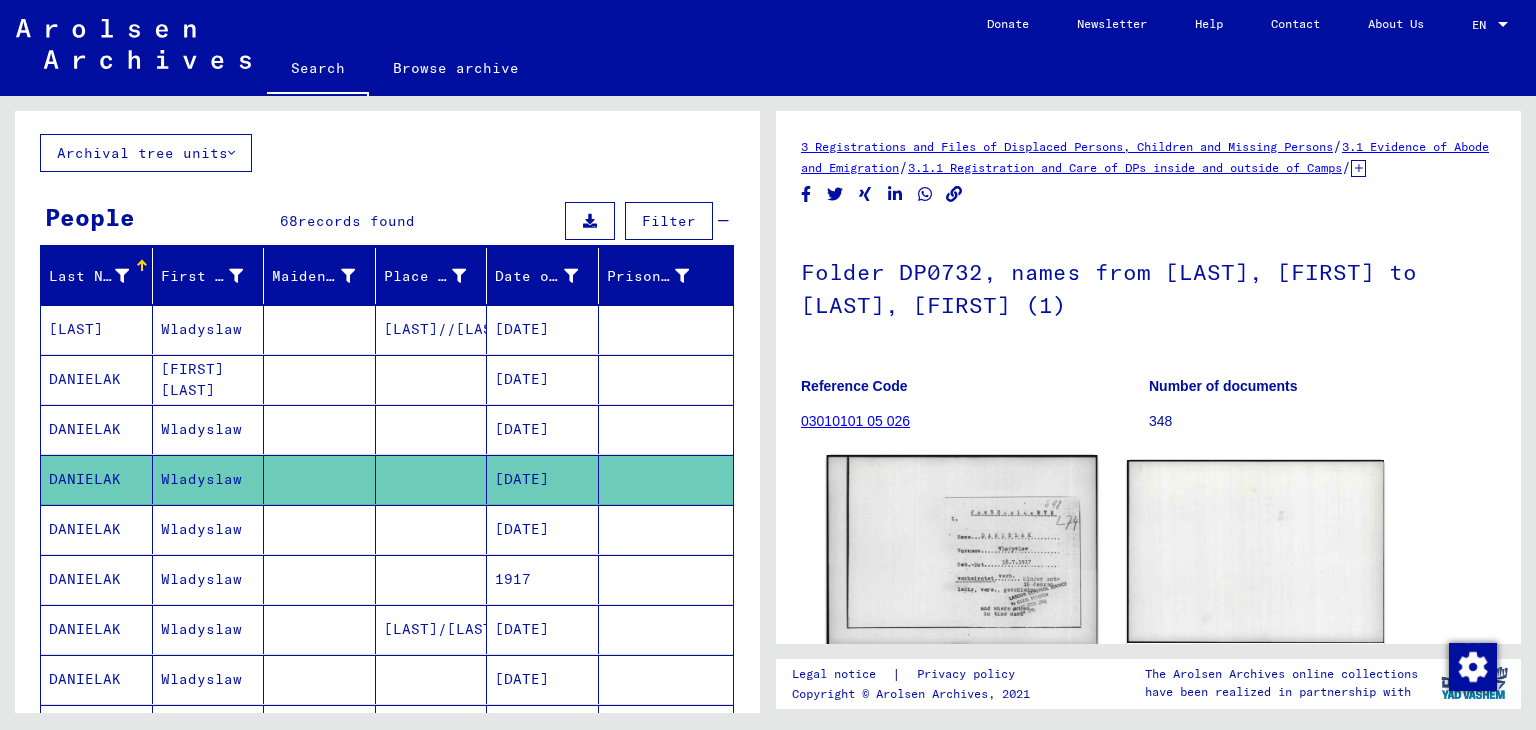 scroll, scrollTop: 200, scrollLeft: 0, axis: vertical 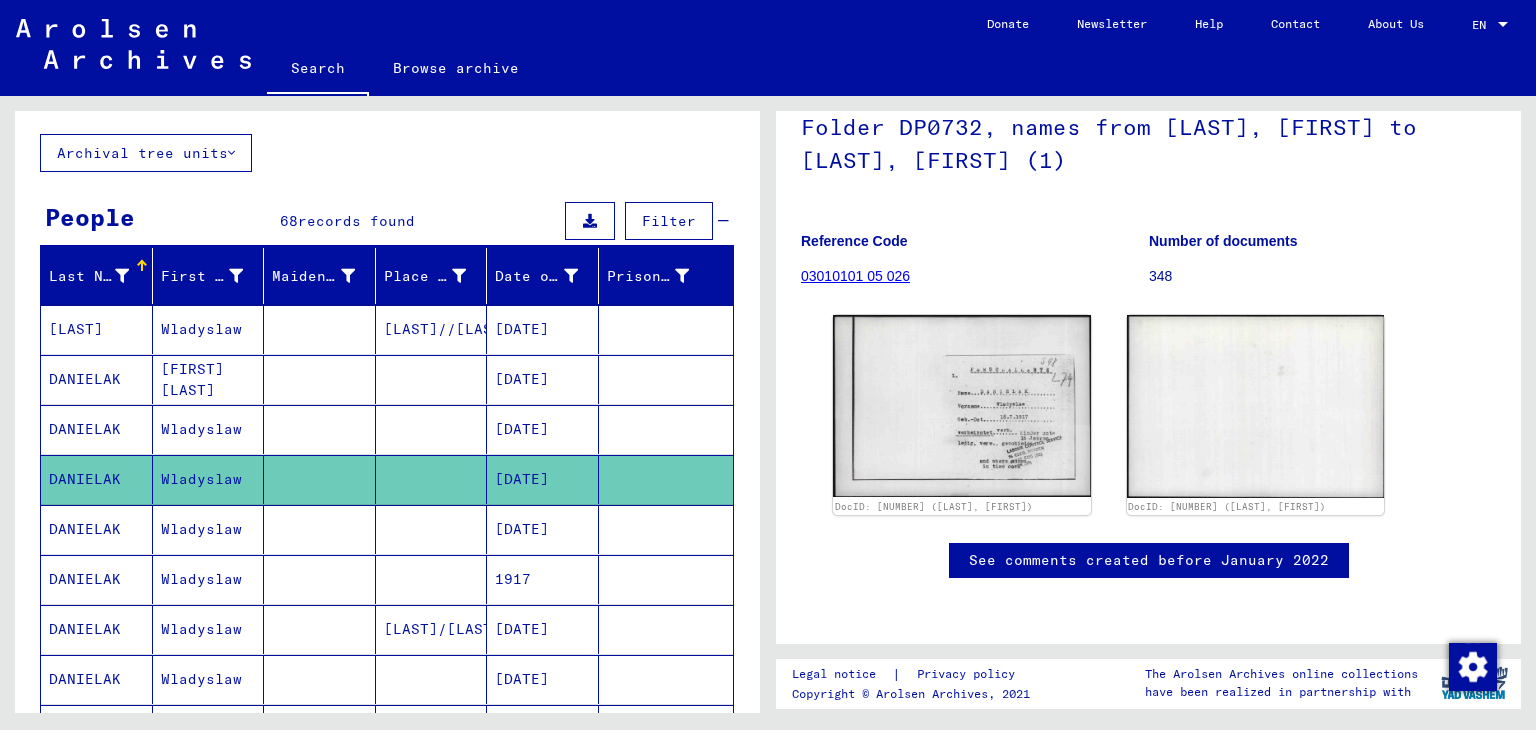 click at bounding box center [320, 579] 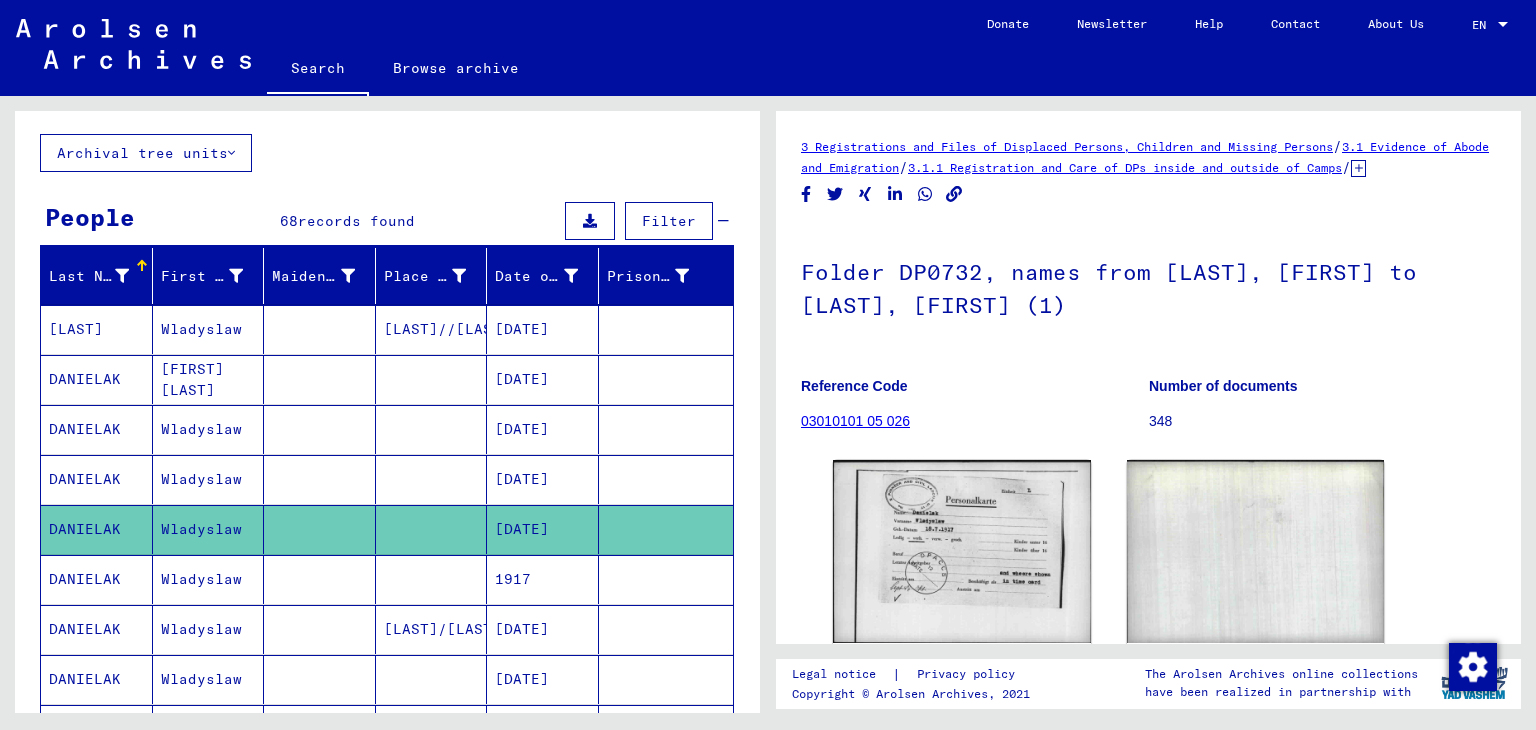 scroll, scrollTop: 0, scrollLeft: 0, axis: both 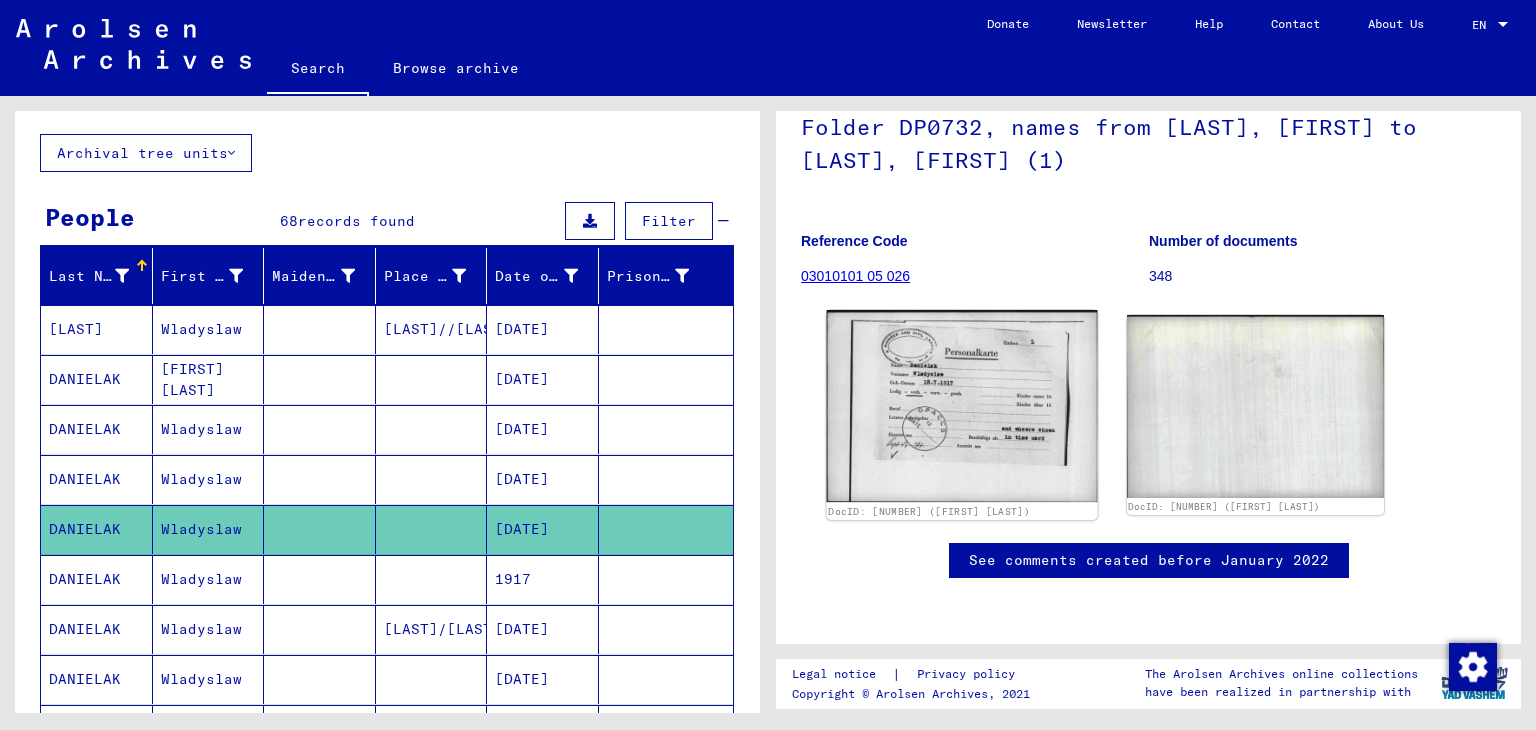 click 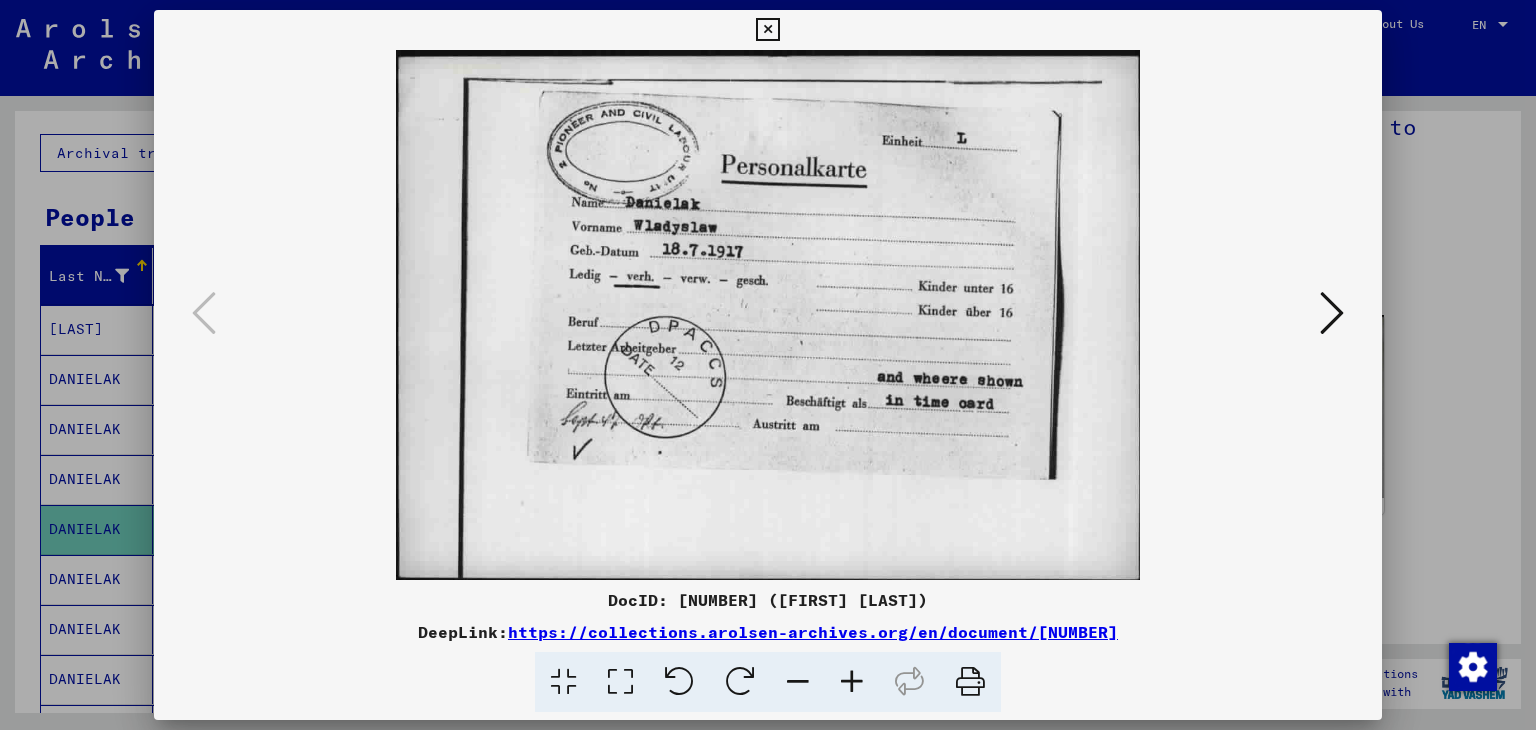 click at bounding box center [768, 365] 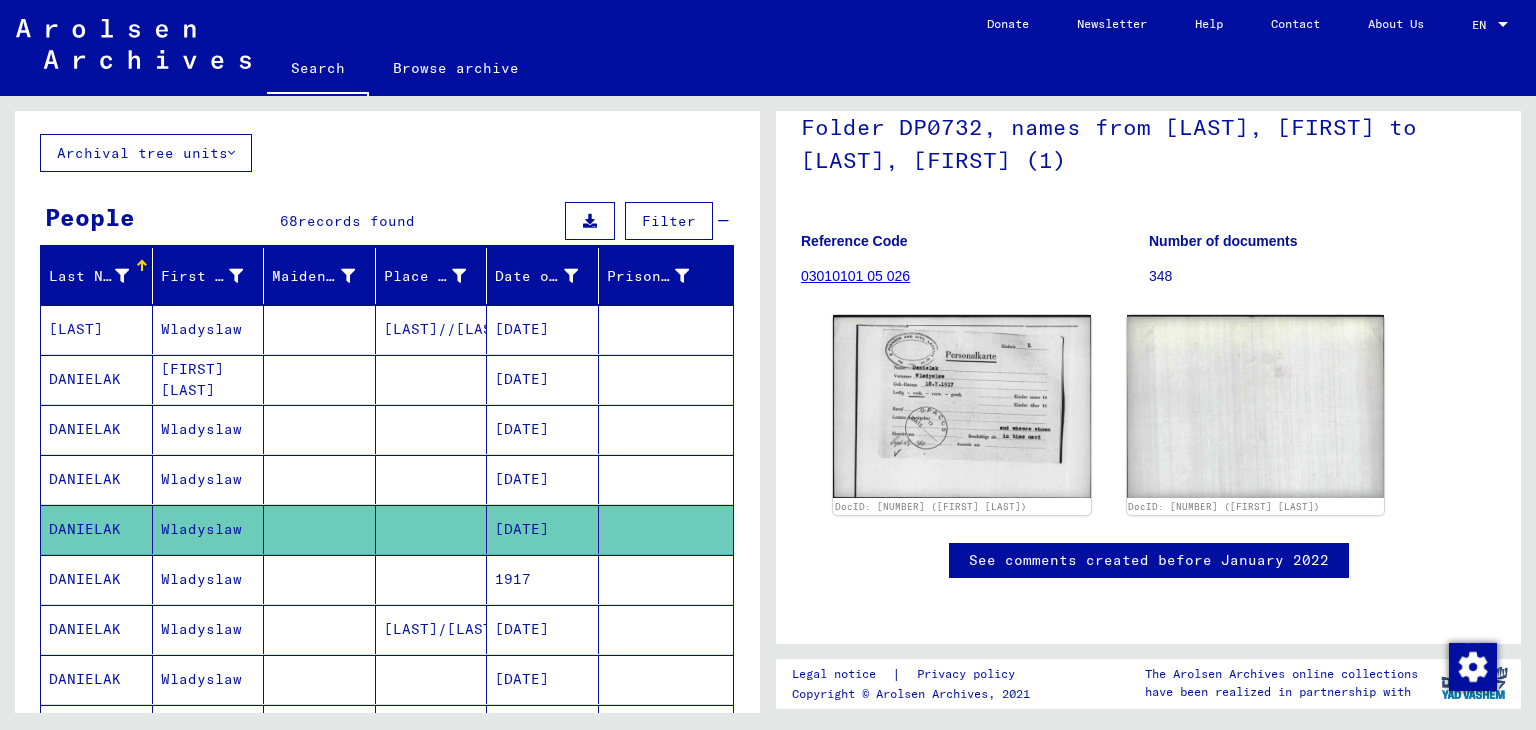 click at bounding box center (432, 629) 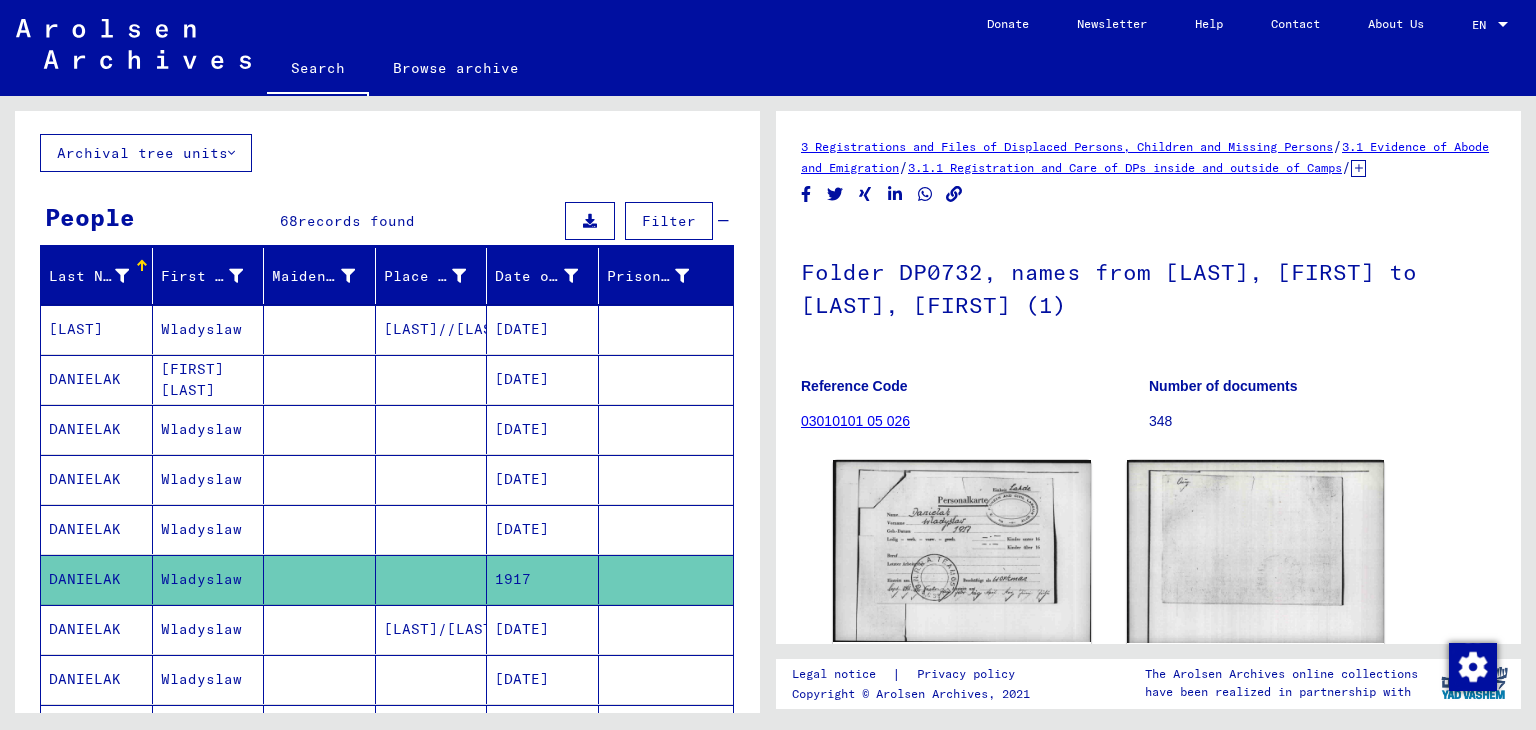 scroll, scrollTop: 182, scrollLeft: 0, axis: vertical 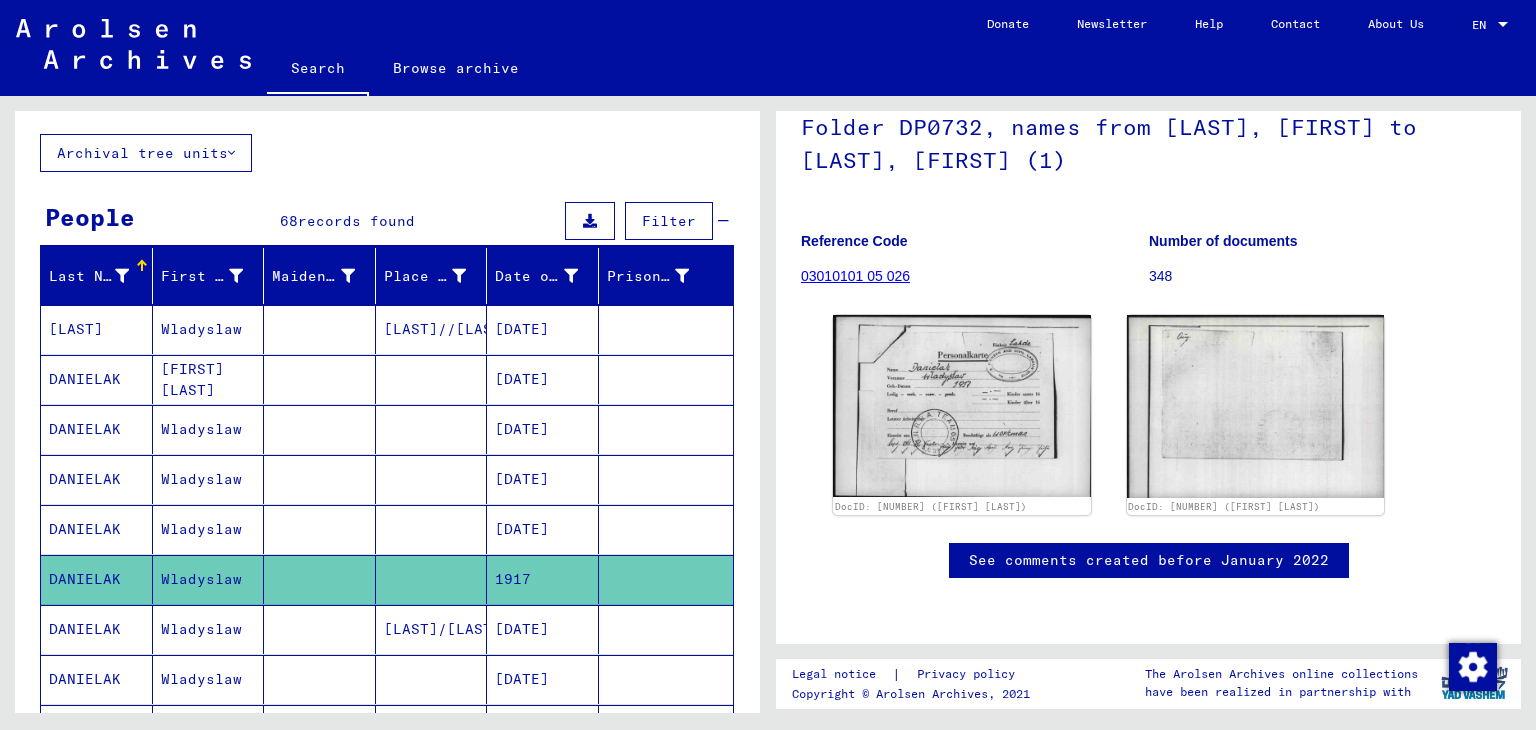 click at bounding box center (320, 679) 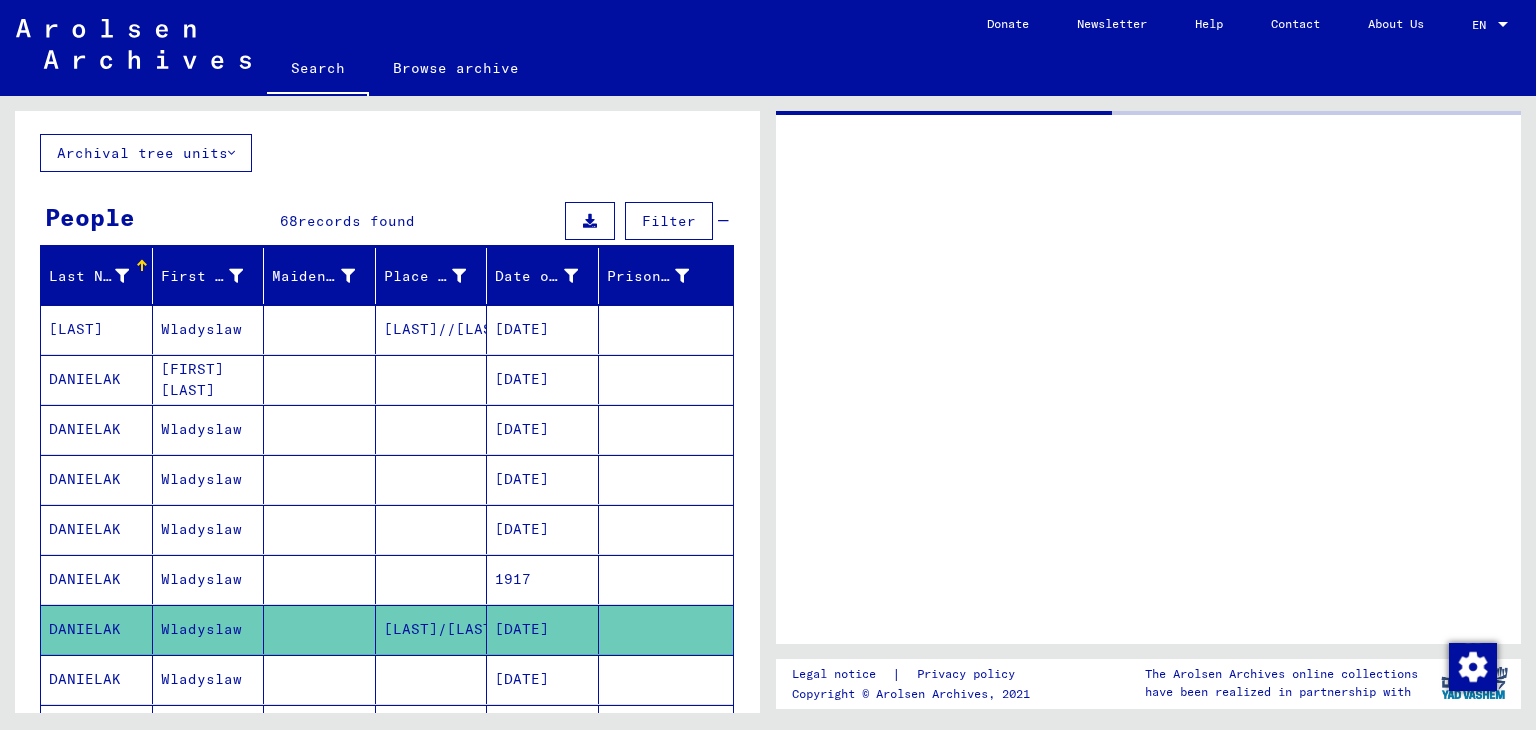 scroll, scrollTop: 0, scrollLeft: 0, axis: both 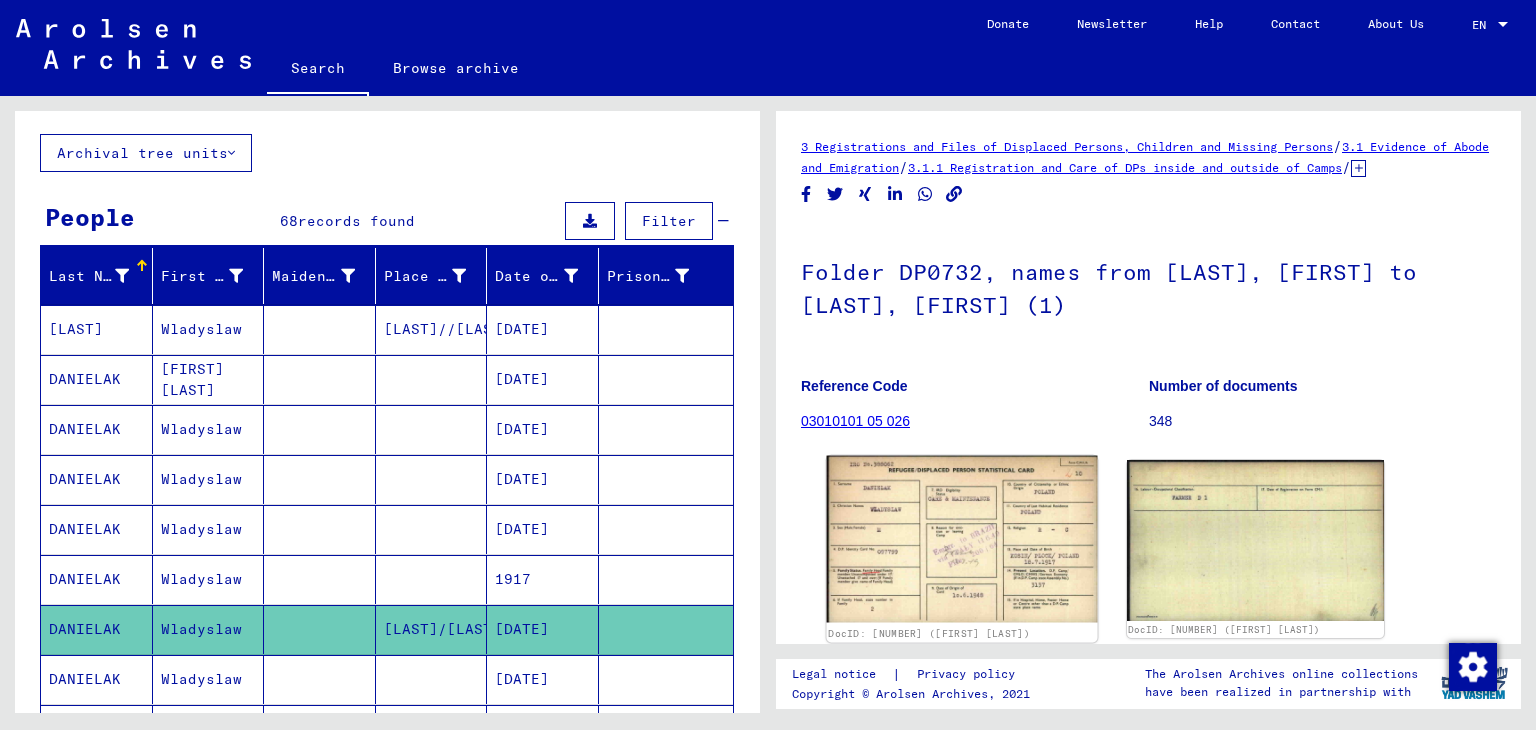click 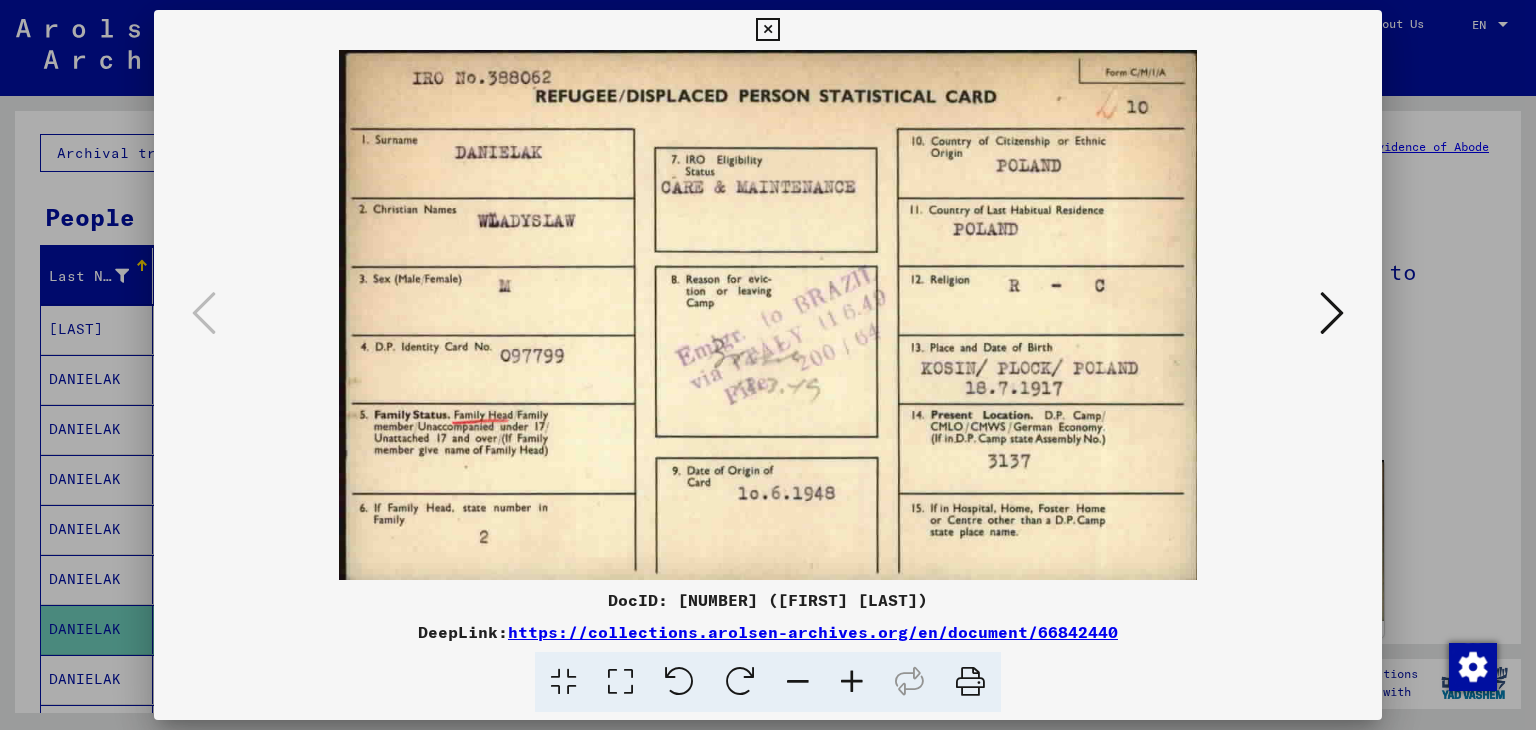 click at bounding box center [768, 365] 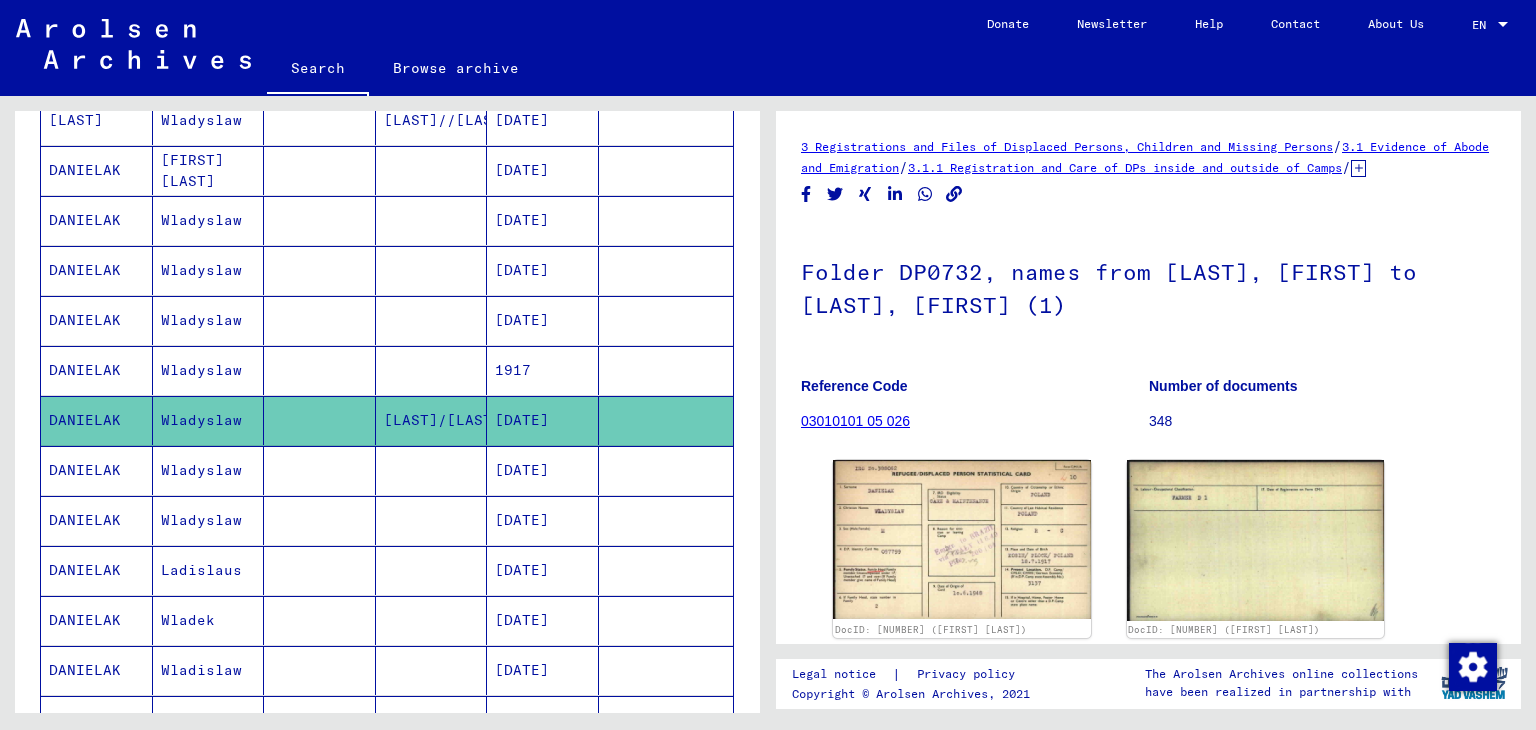scroll, scrollTop: 400, scrollLeft: 0, axis: vertical 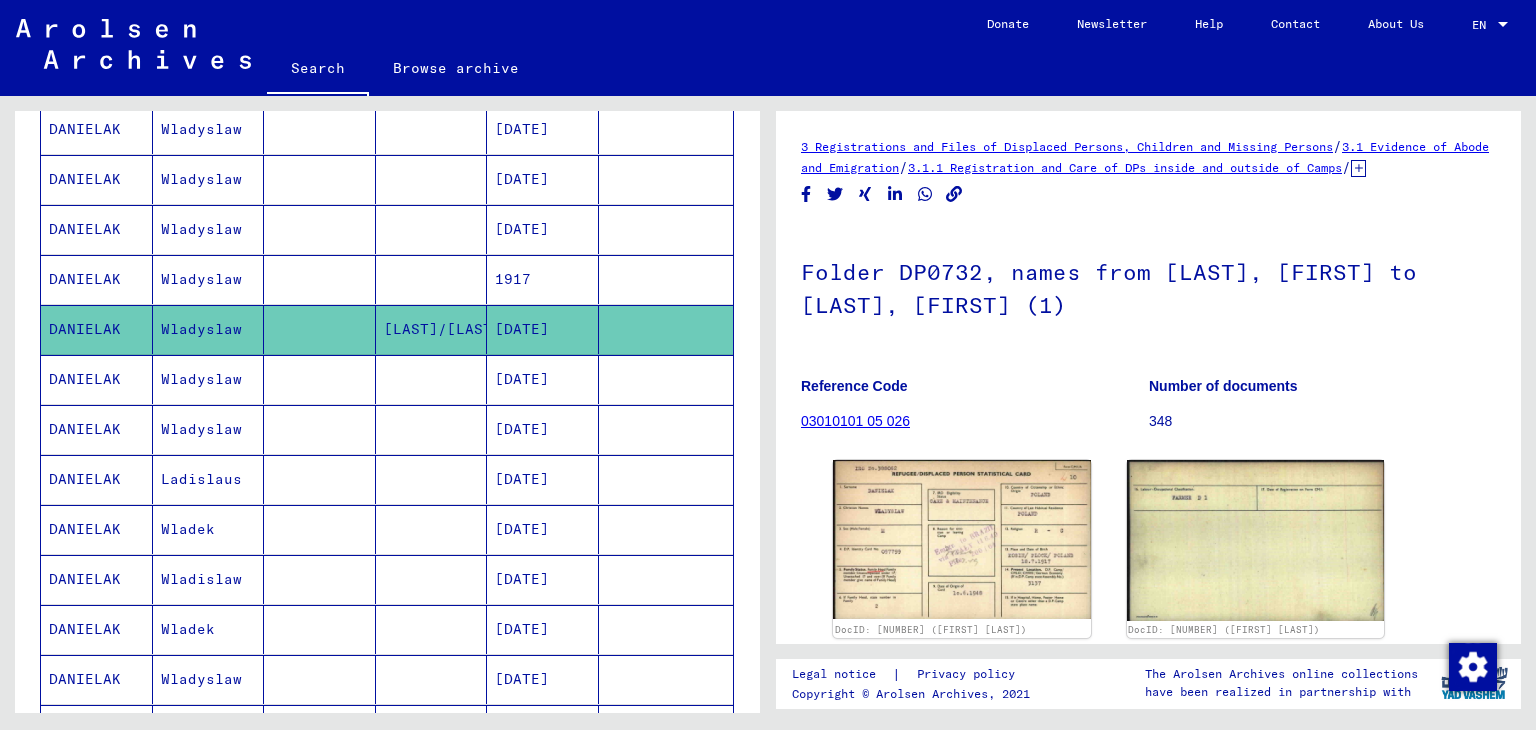 click on "Wladyslaw" at bounding box center [209, 429] 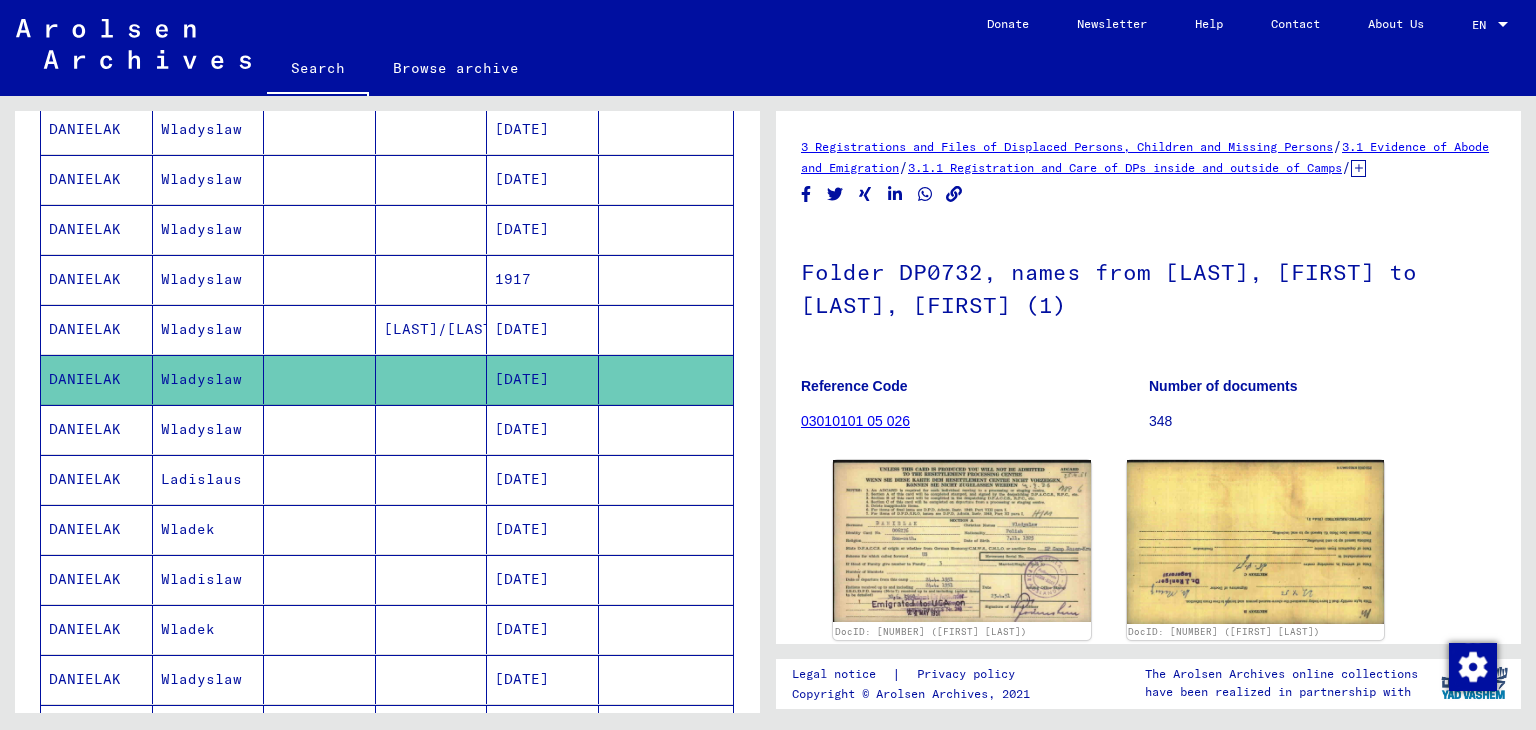 scroll, scrollTop: 0, scrollLeft: 0, axis: both 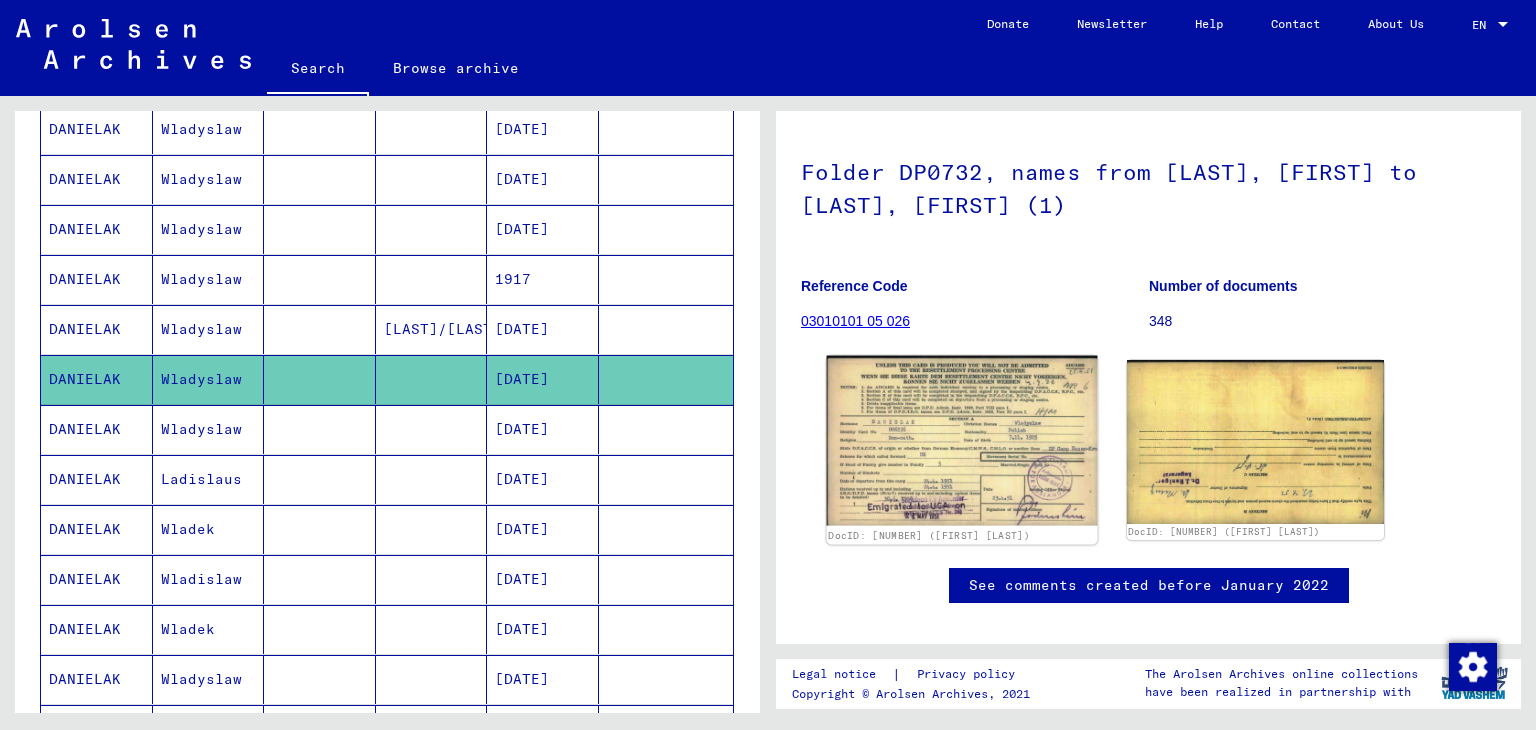 click 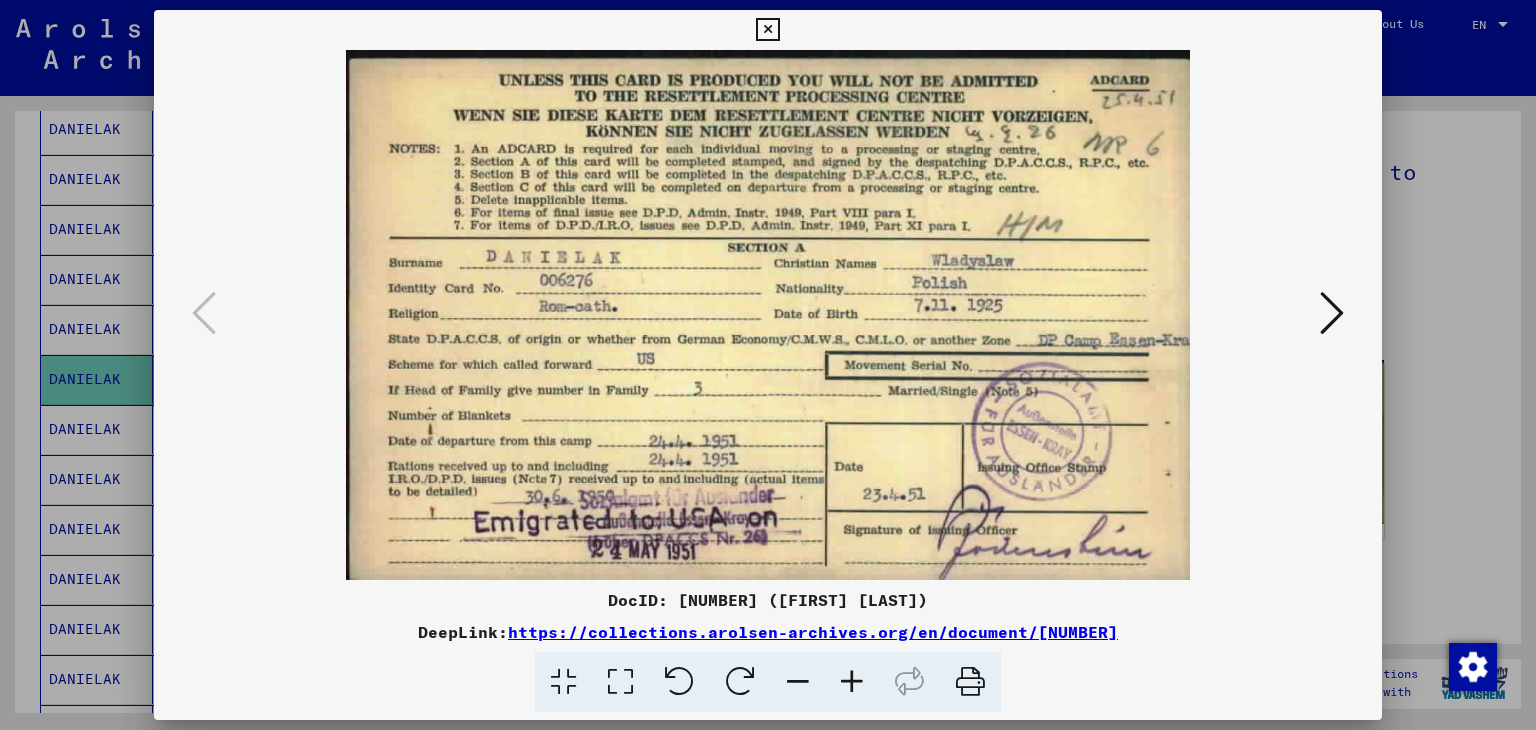 click at bounding box center (768, 365) 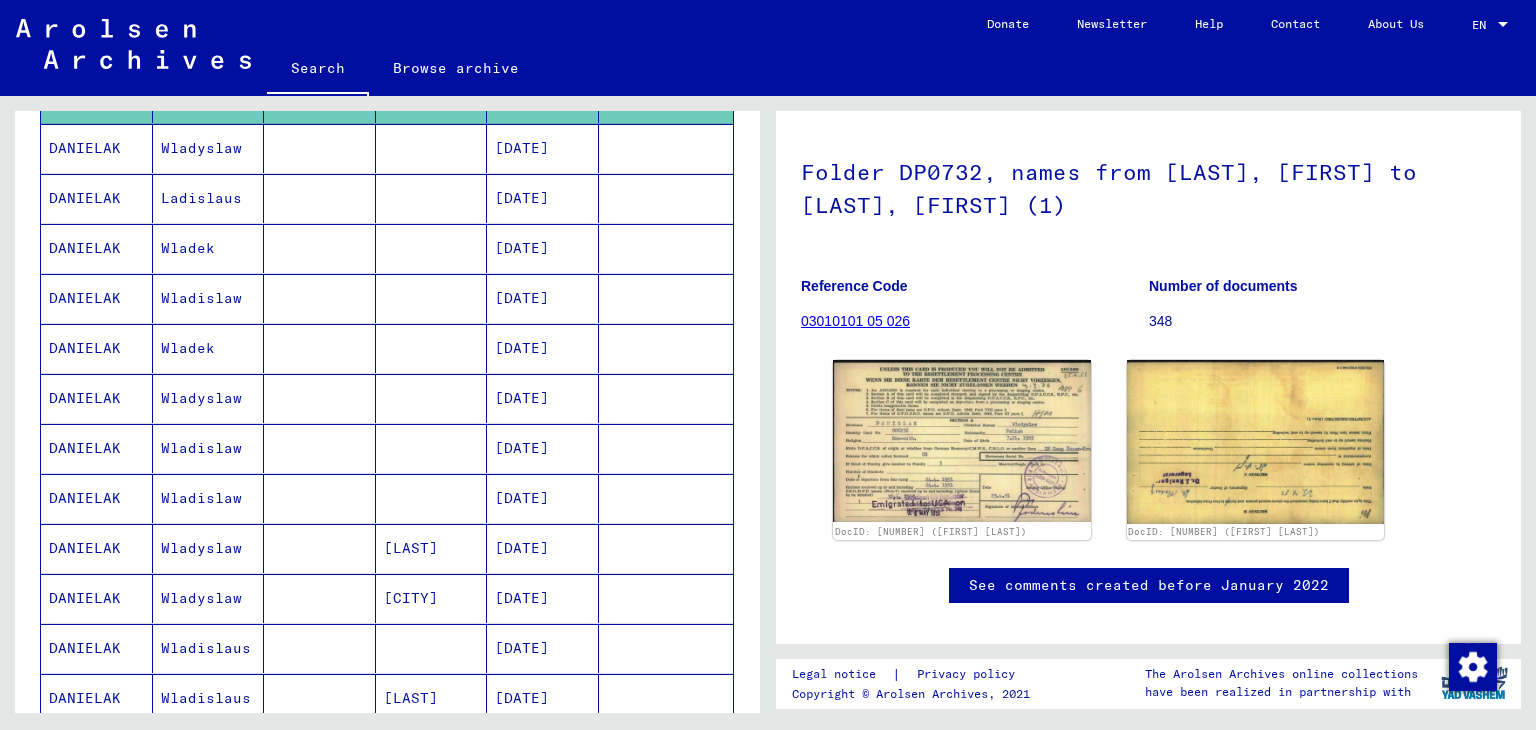 scroll, scrollTop: 700, scrollLeft: 0, axis: vertical 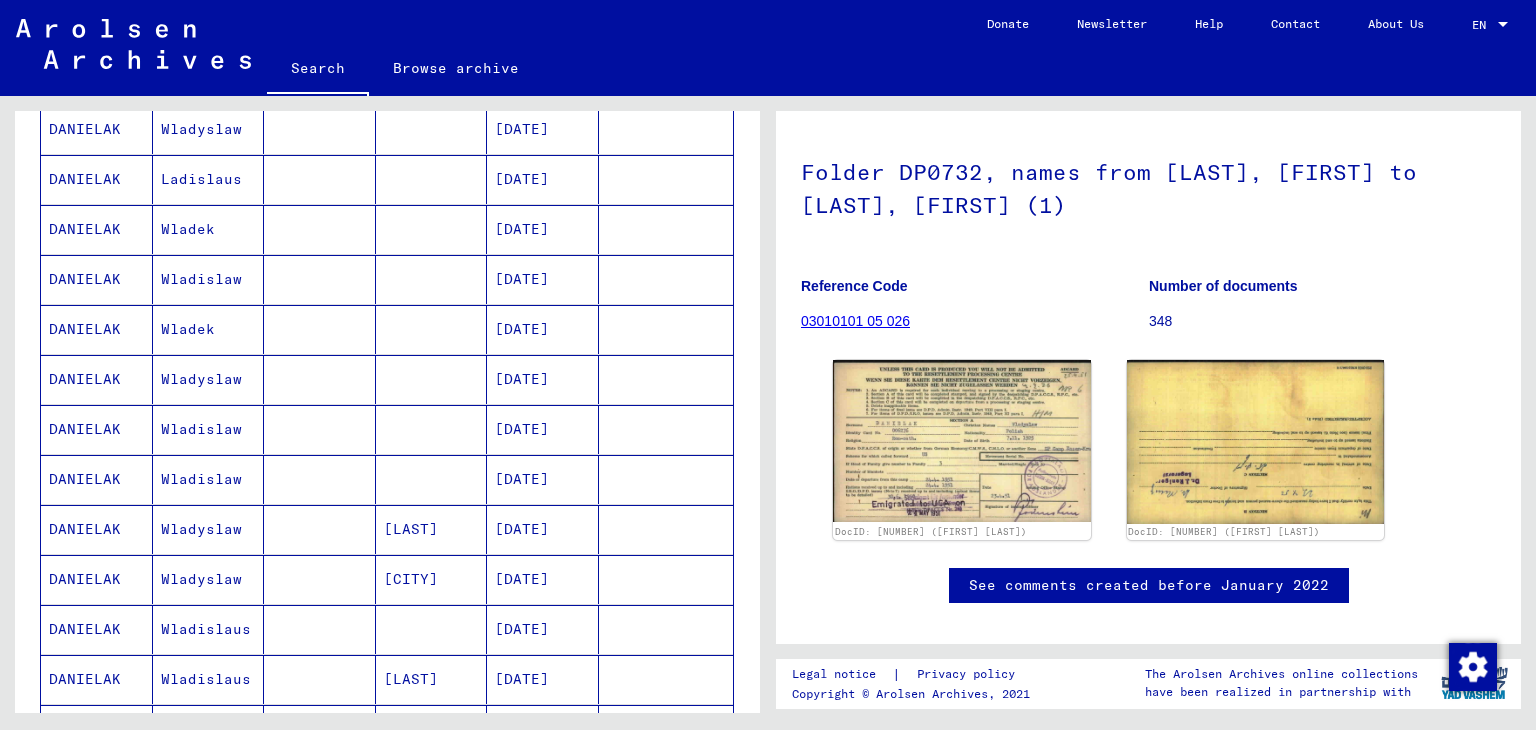 click on "Wladyslaw" at bounding box center [209, 579] 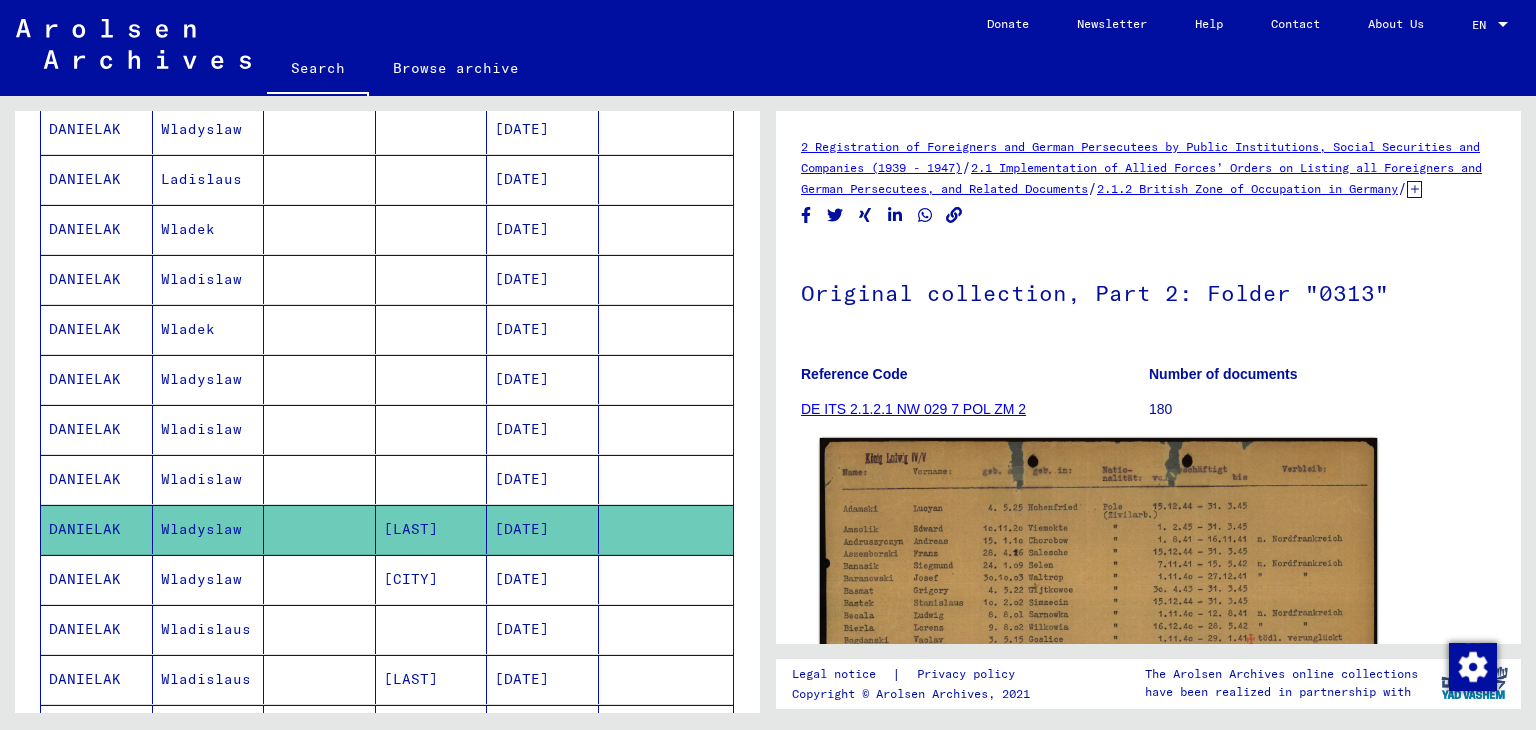 scroll, scrollTop: 0, scrollLeft: 0, axis: both 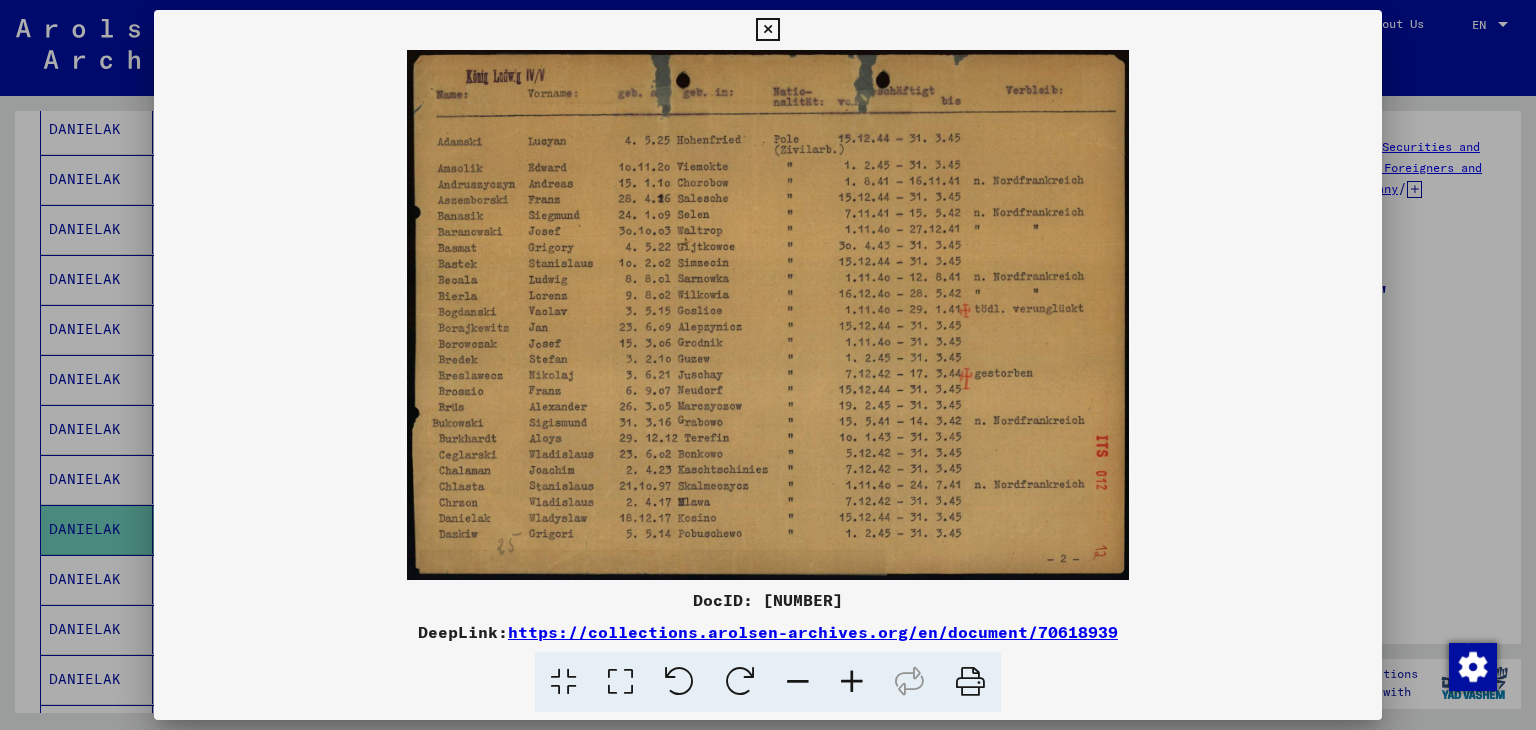 click at bounding box center [768, 365] 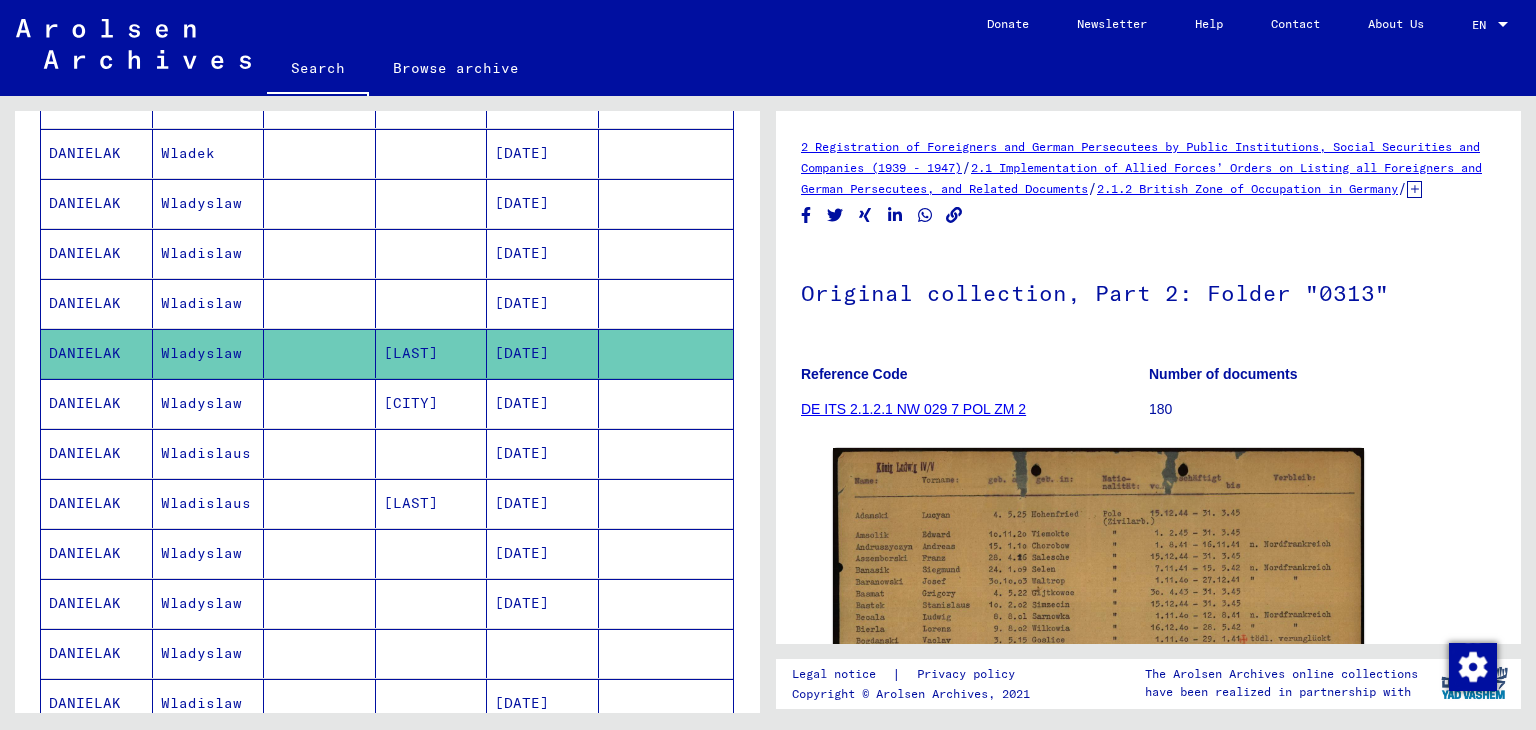 scroll, scrollTop: 900, scrollLeft: 0, axis: vertical 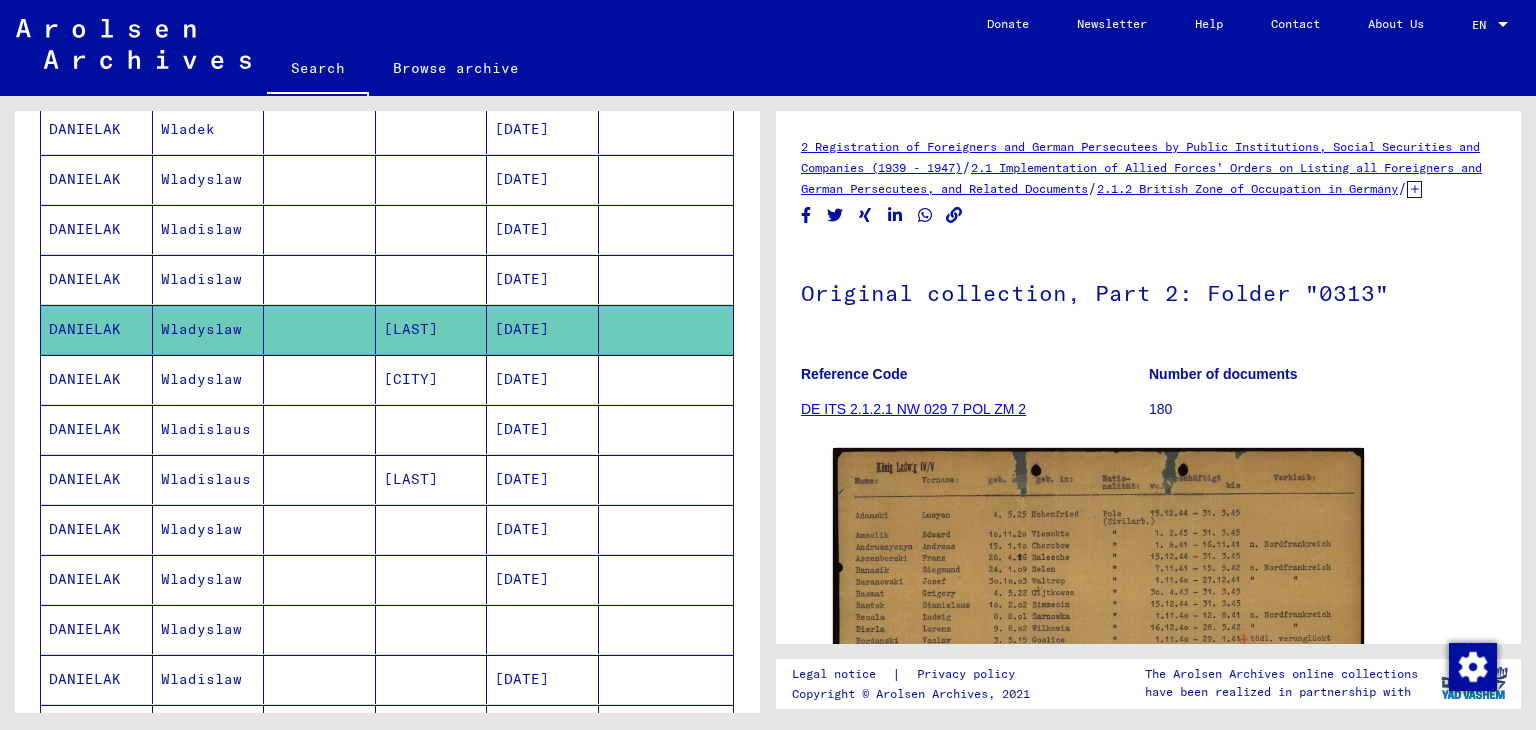 click at bounding box center [320, 579] 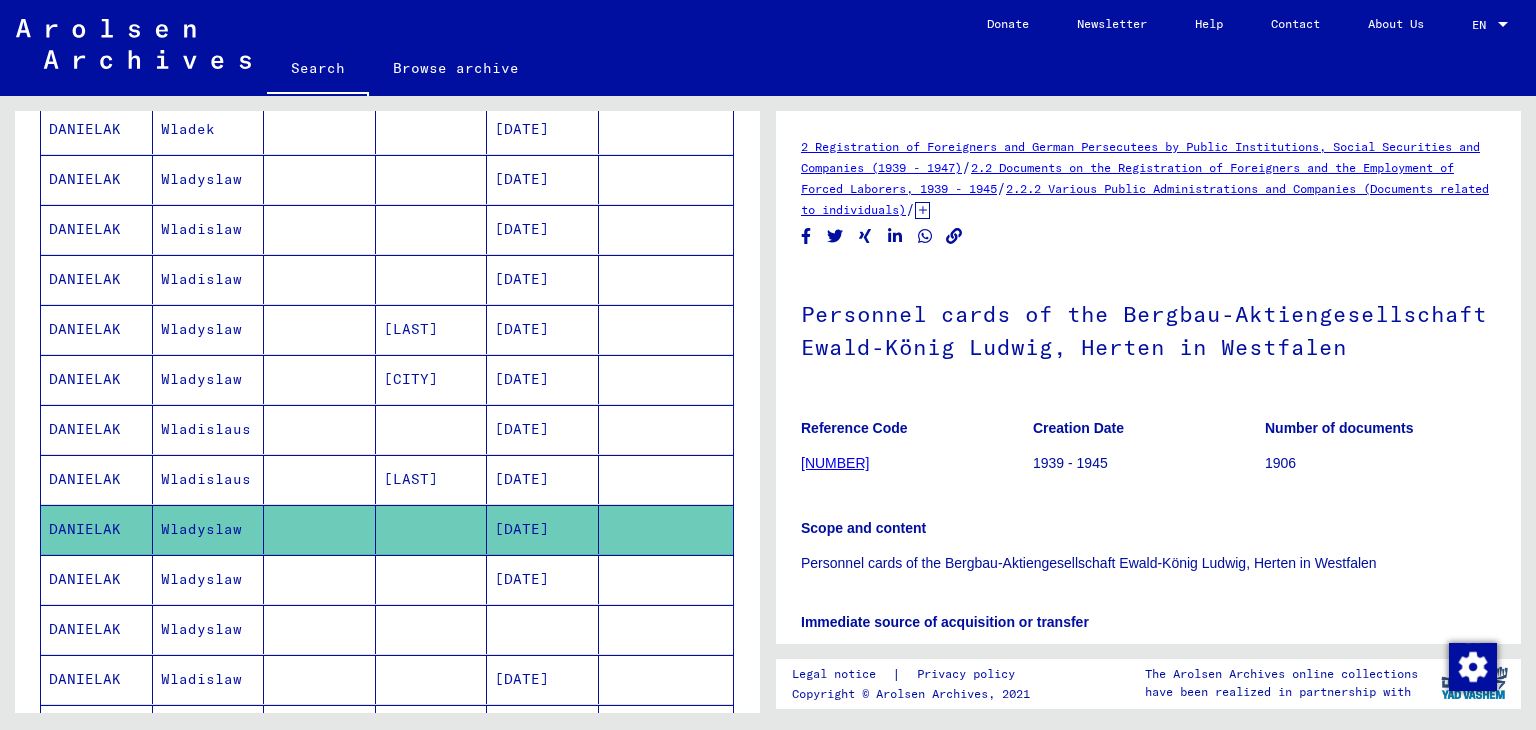 scroll, scrollTop: 0, scrollLeft: 0, axis: both 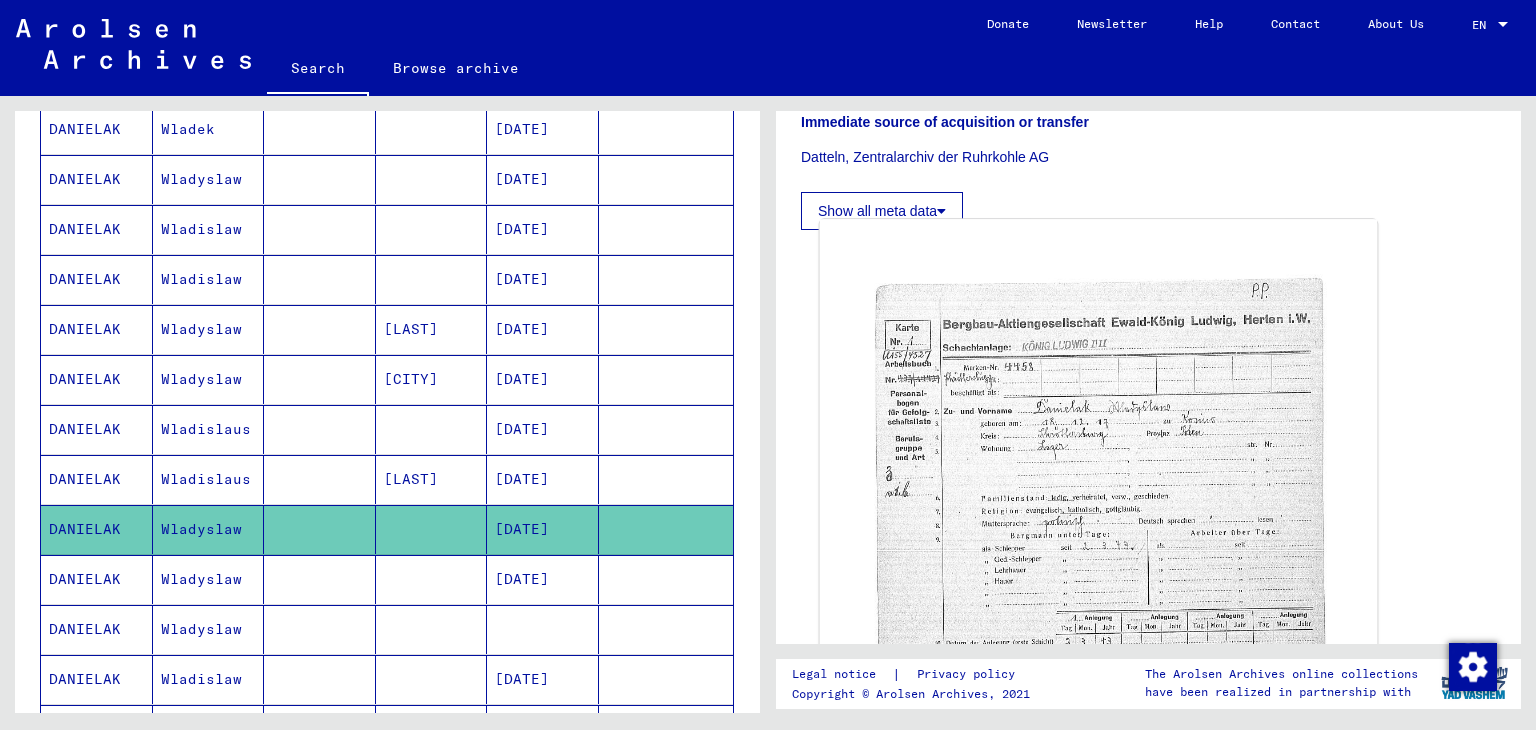click 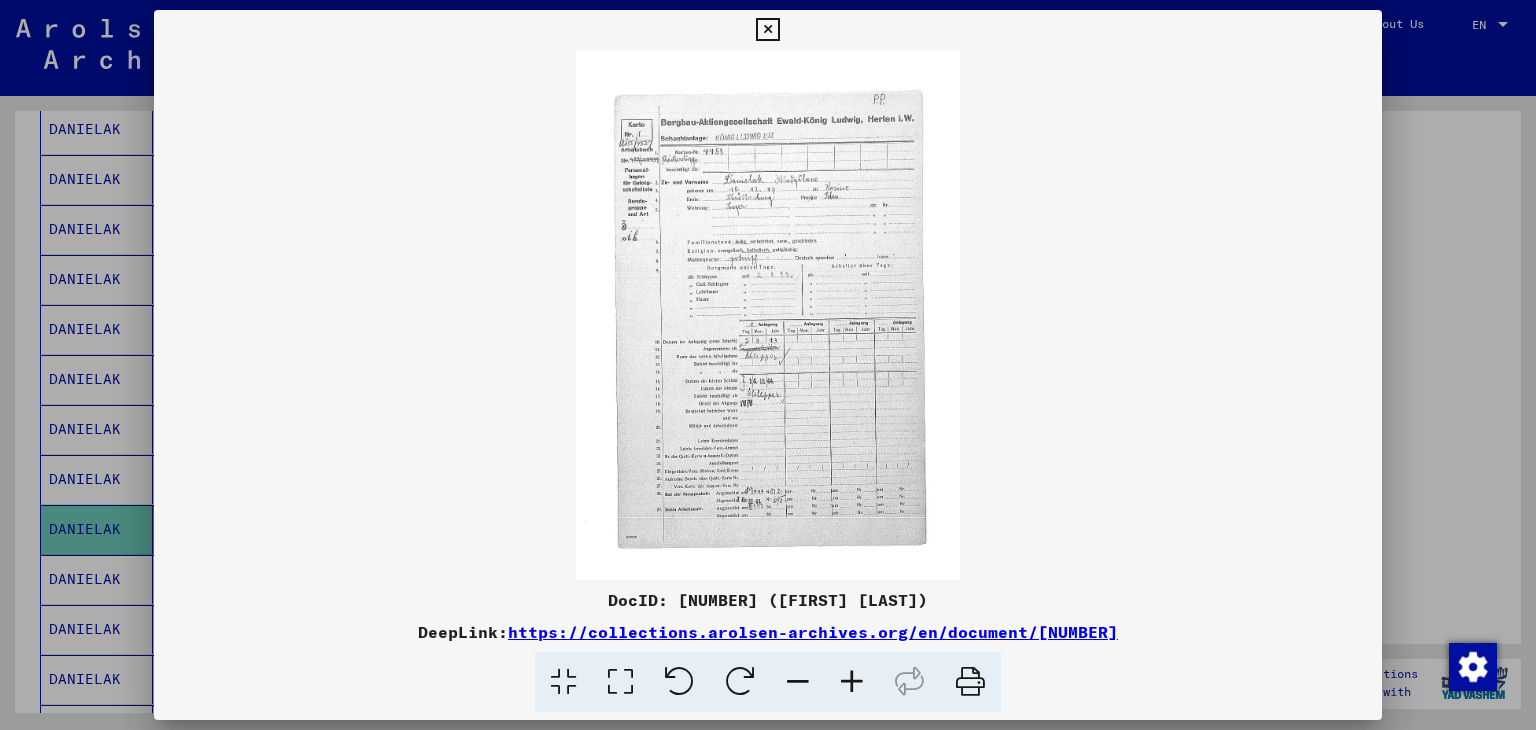 click at bounding box center [852, 682] 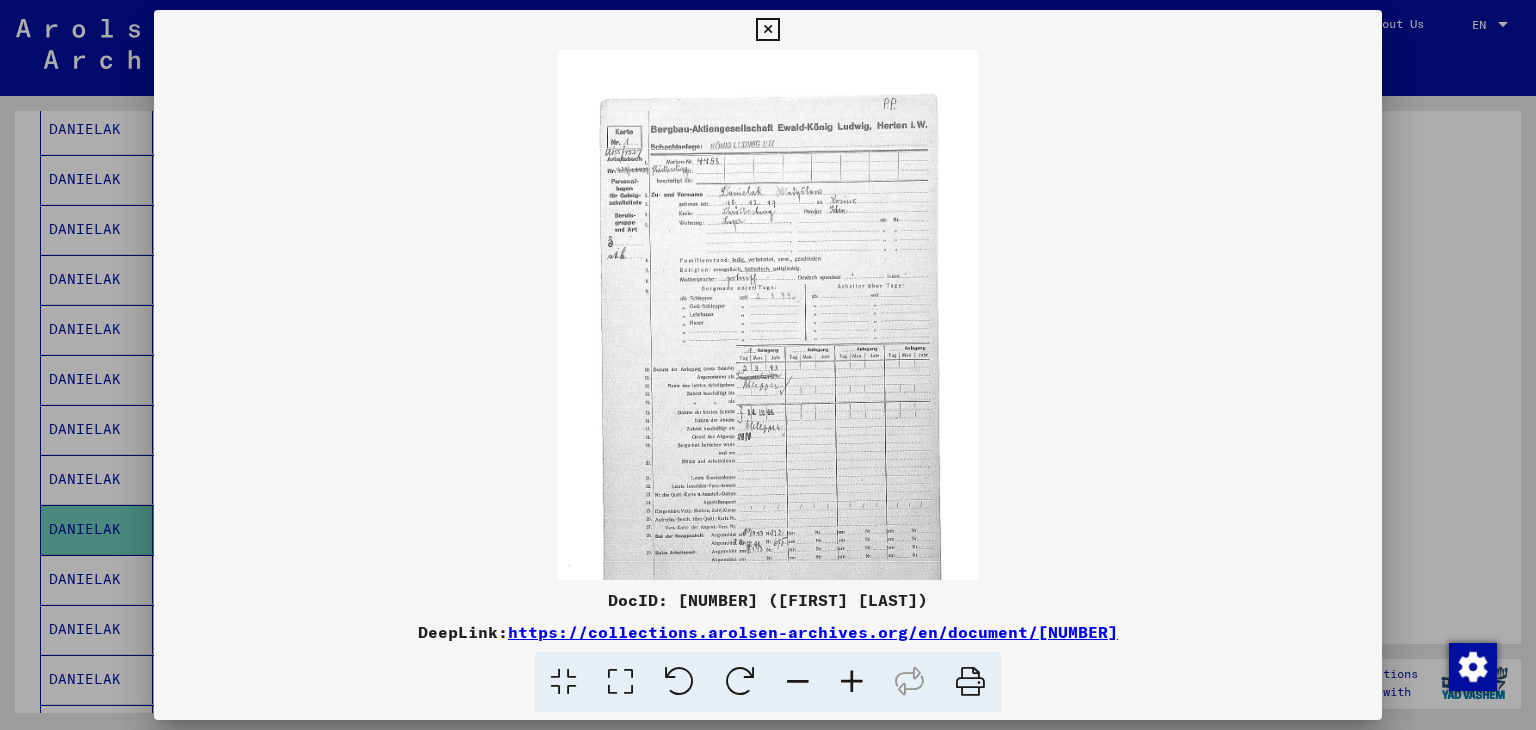 click at bounding box center (852, 682) 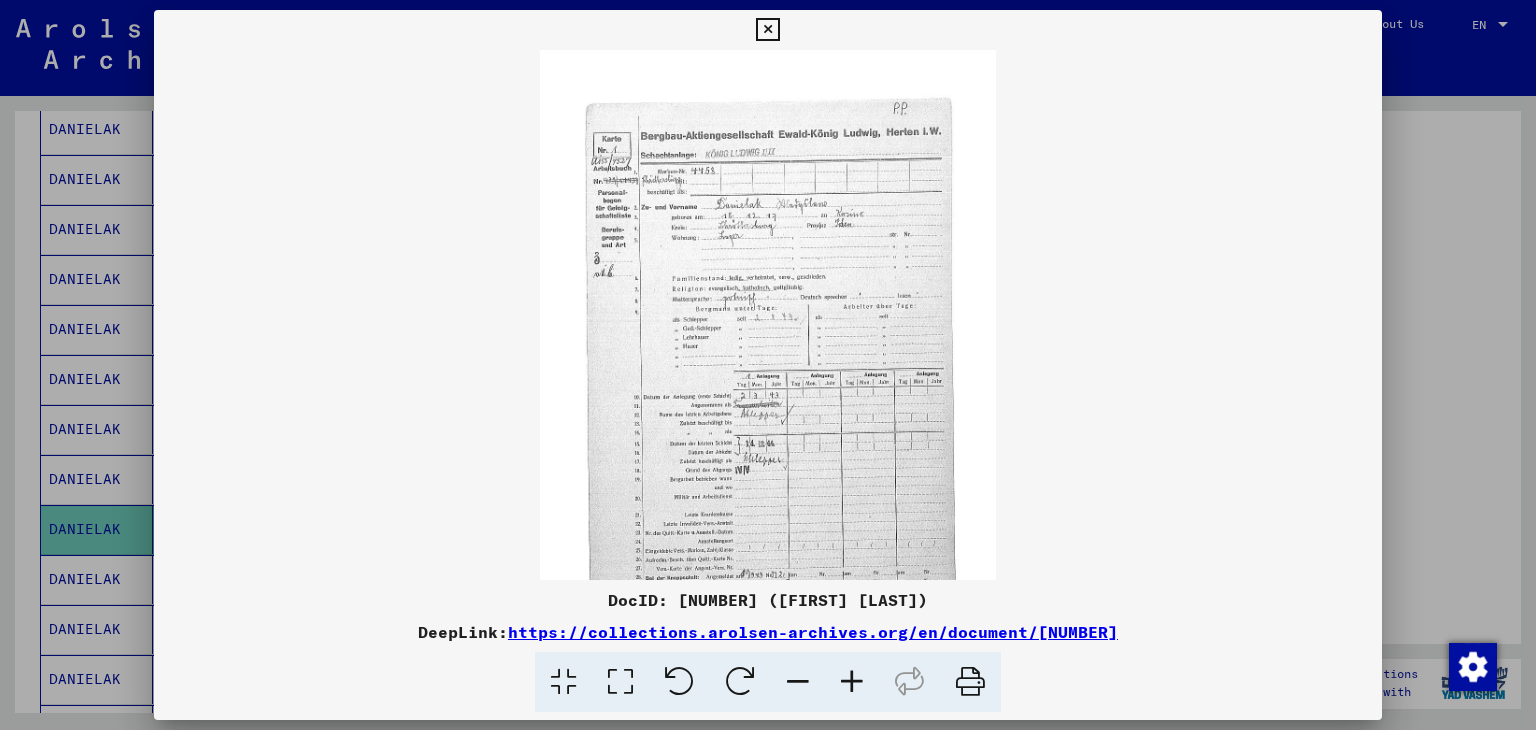 click at bounding box center [852, 682] 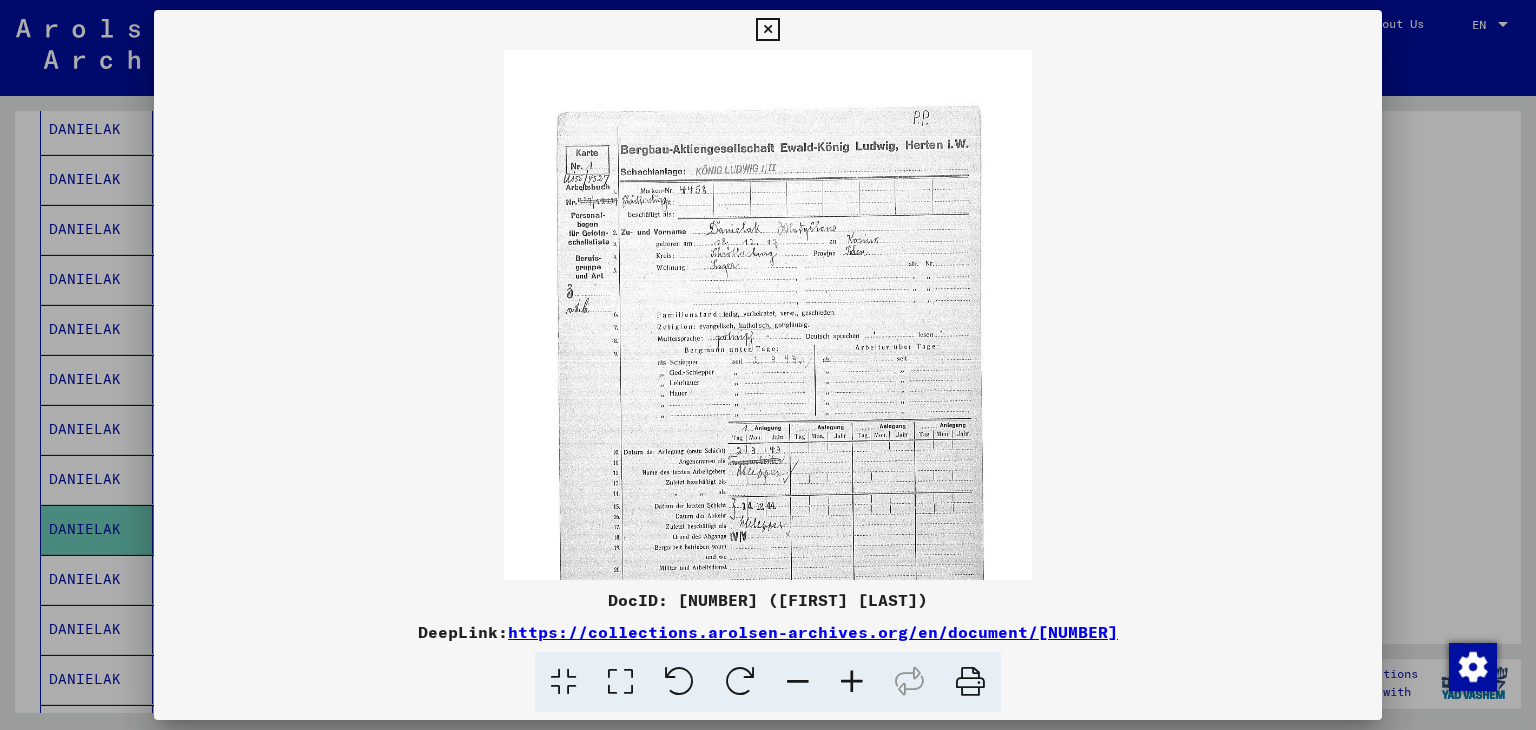 click at bounding box center [852, 682] 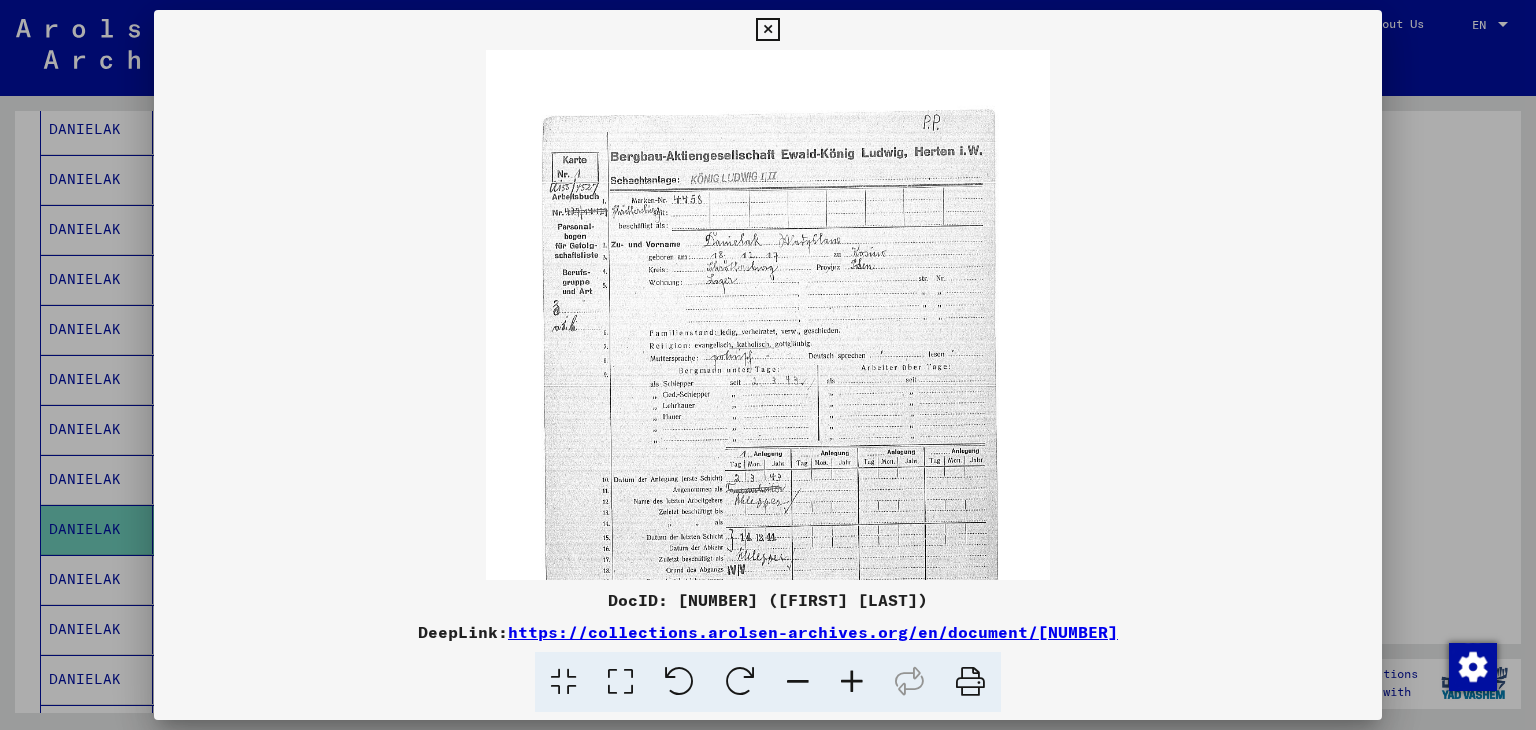 click at bounding box center (852, 682) 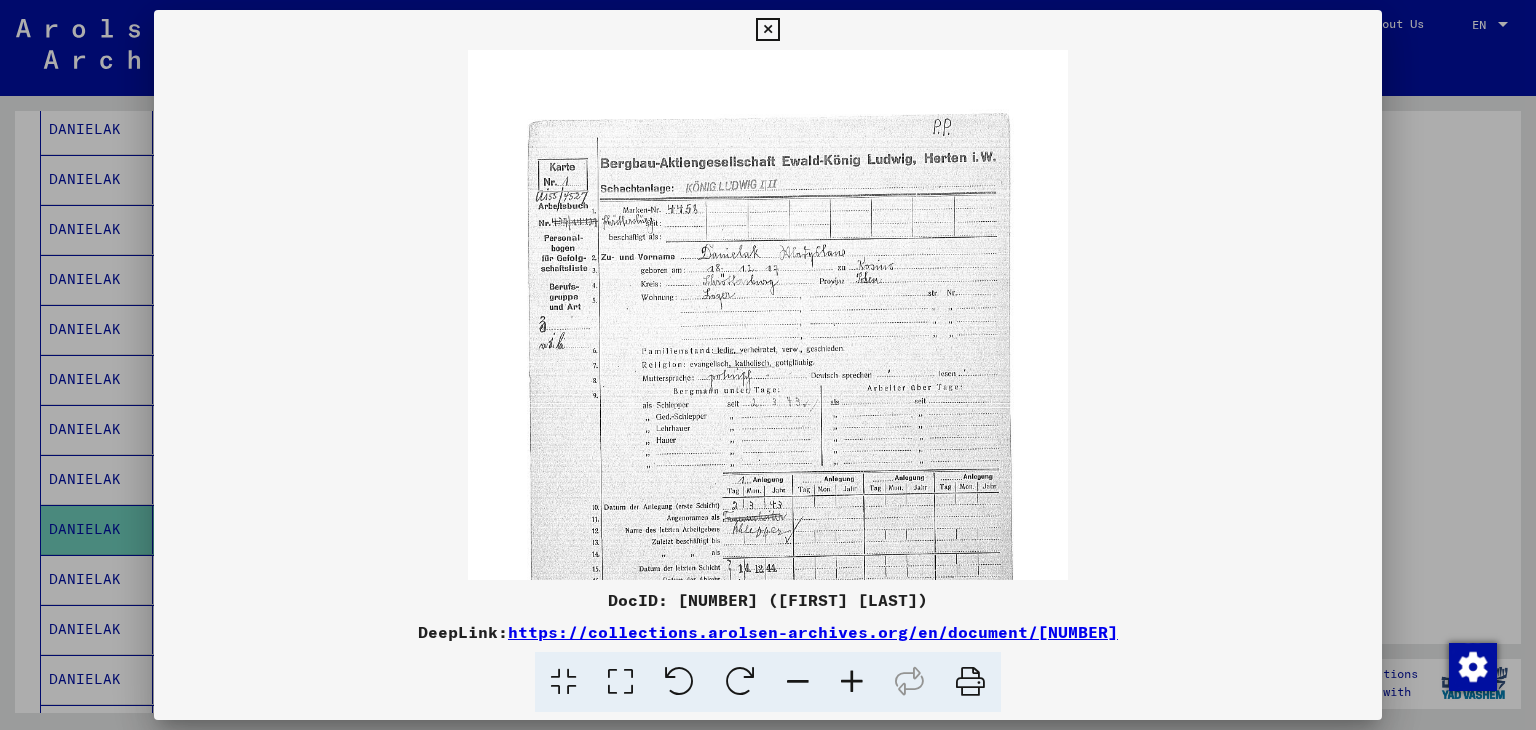 click at bounding box center (852, 682) 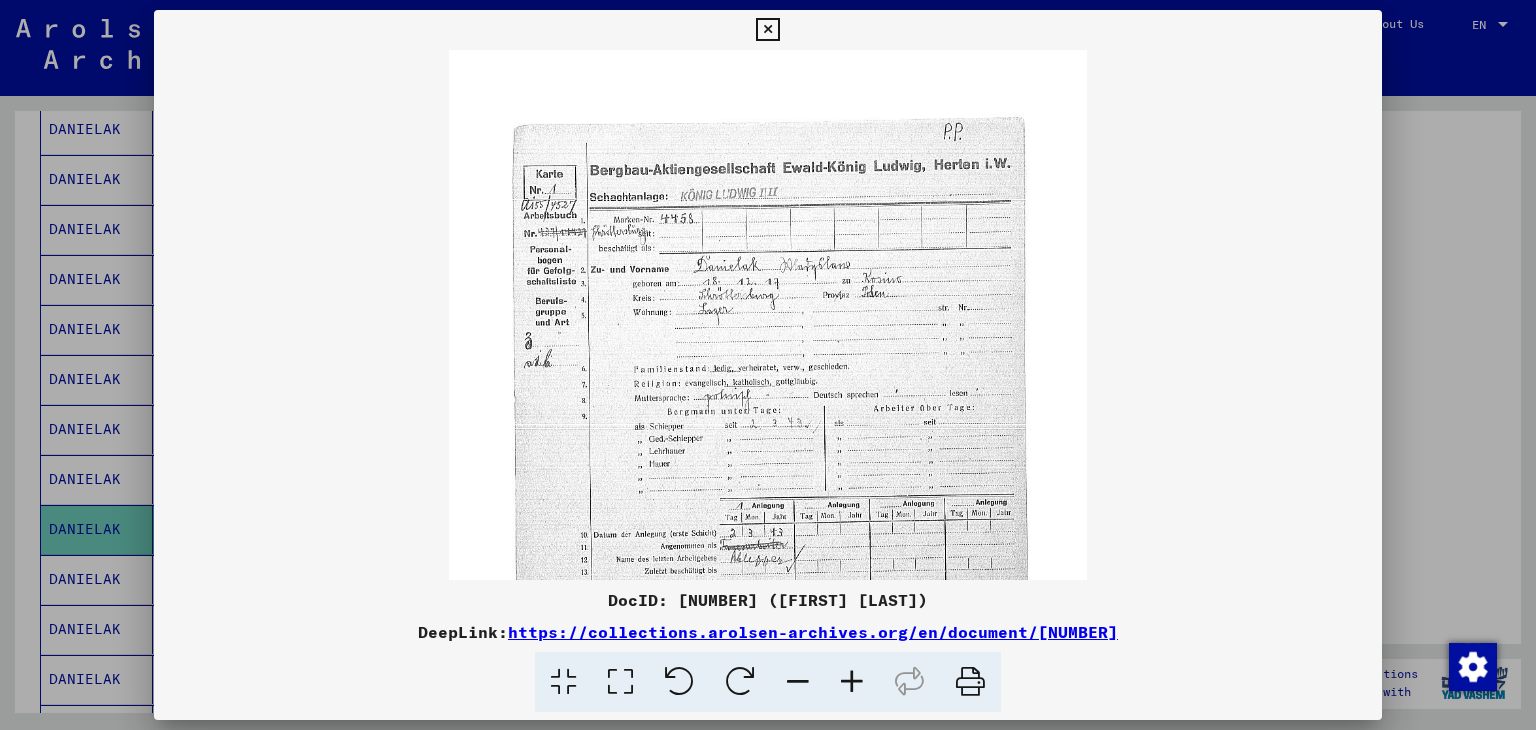 click at bounding box center [852, 682] 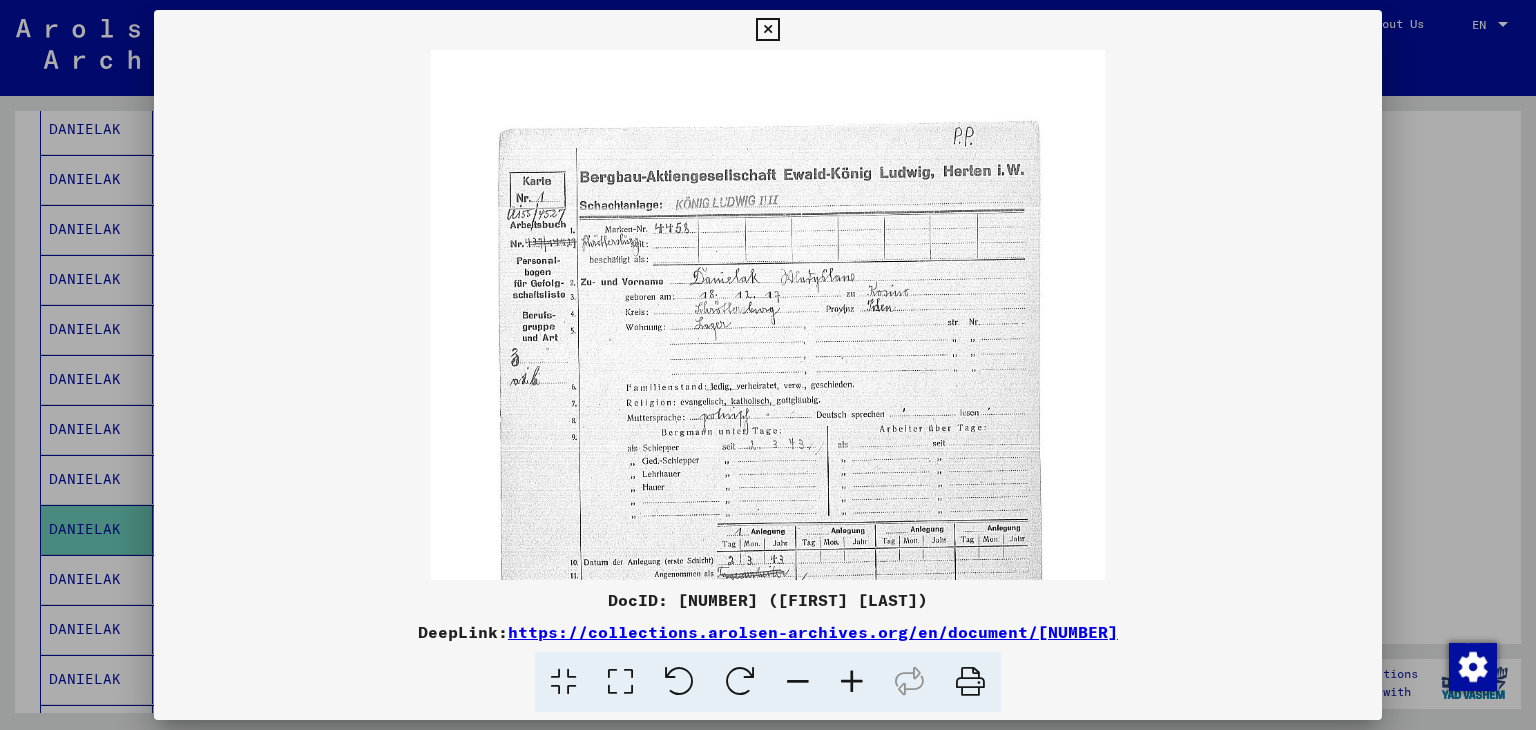 click at bounding box center [852, 682] 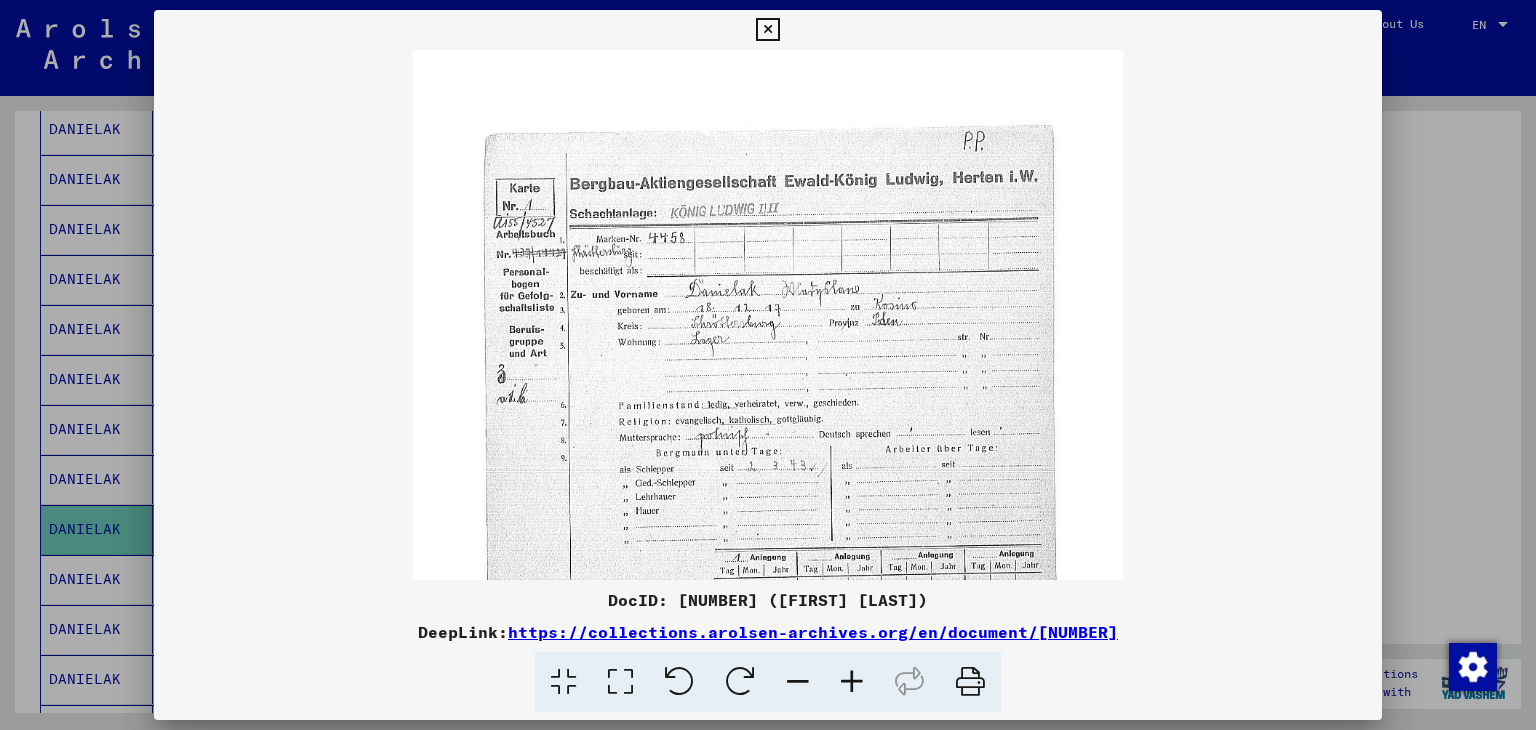 click at bounding box center (852, 682) 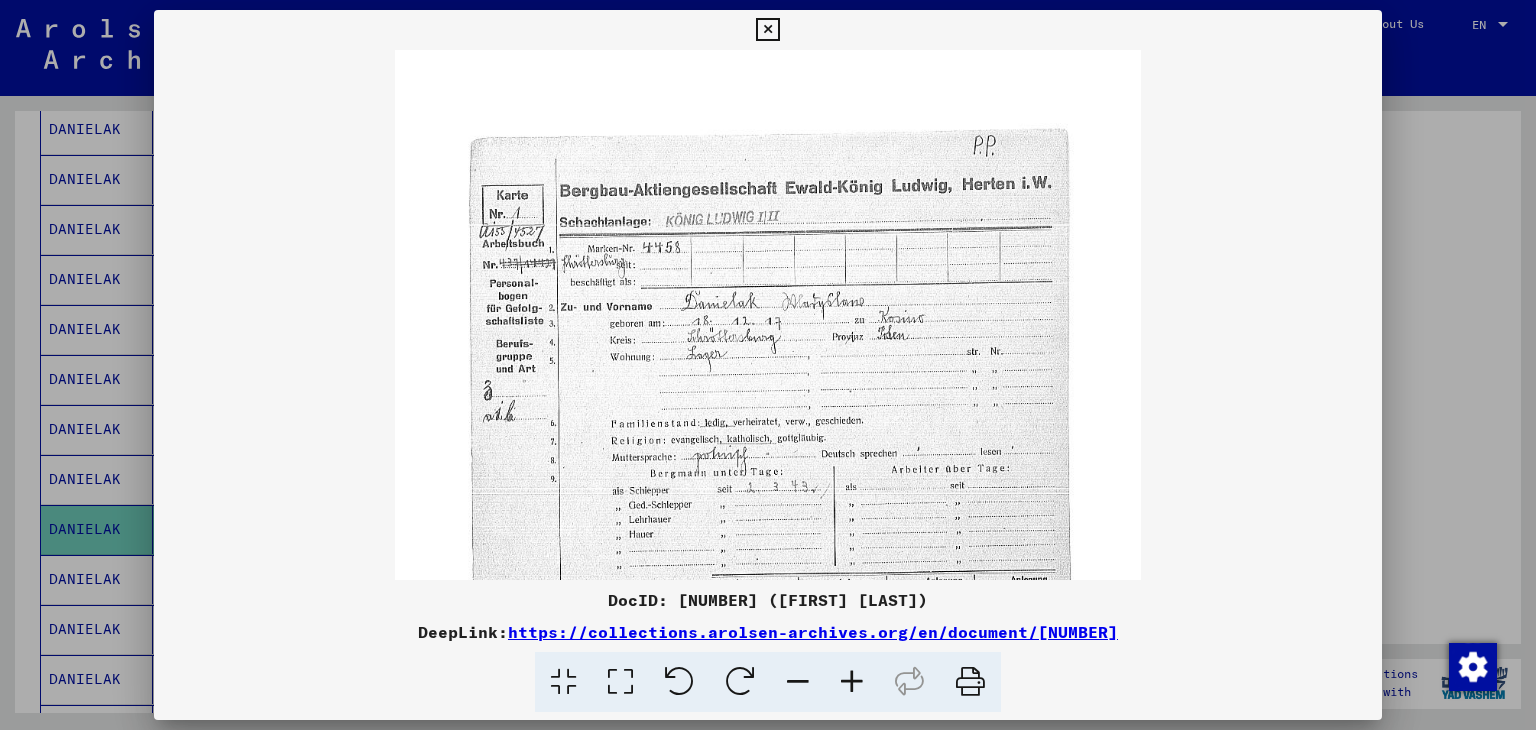 click at bounding box center [852, 682] 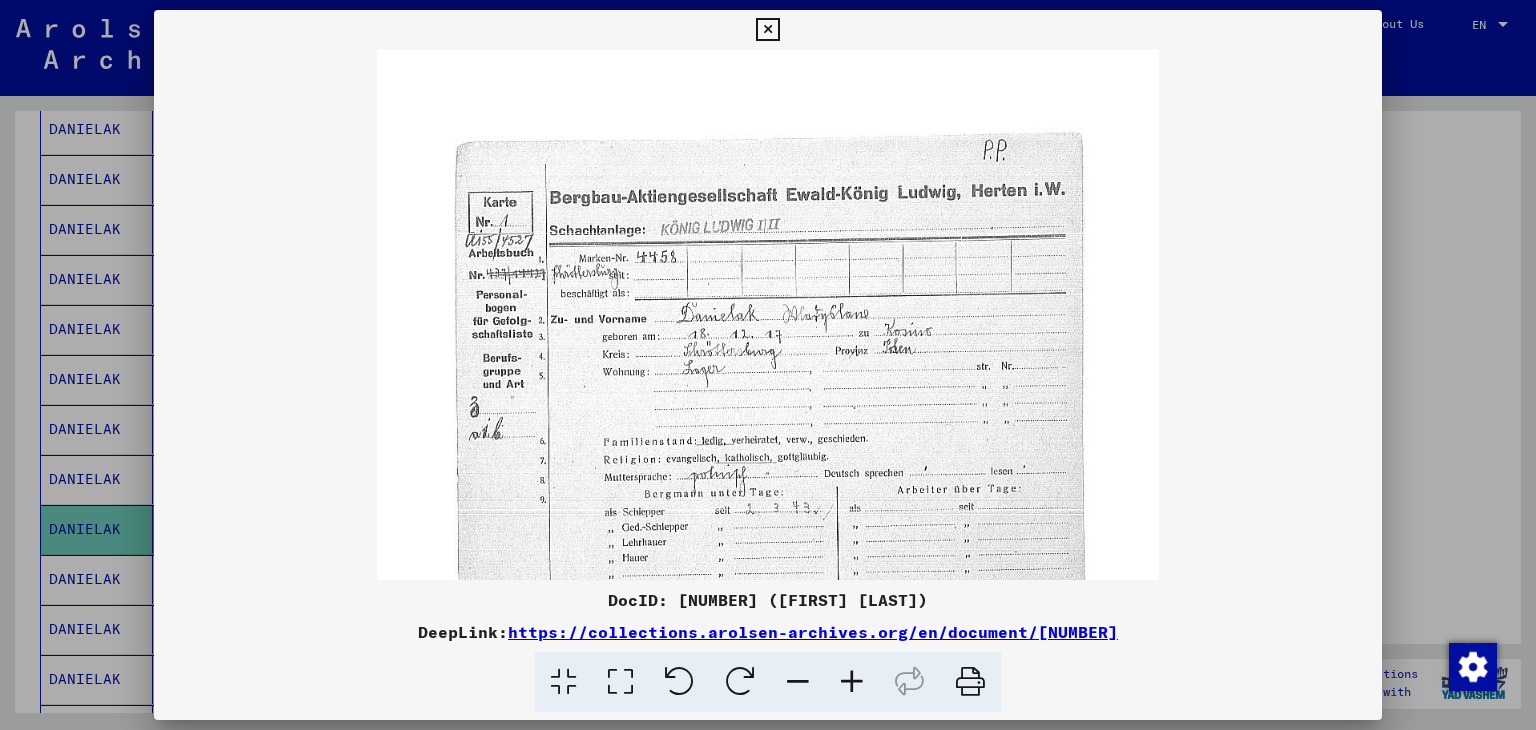 click at bounding box center [852, 682] 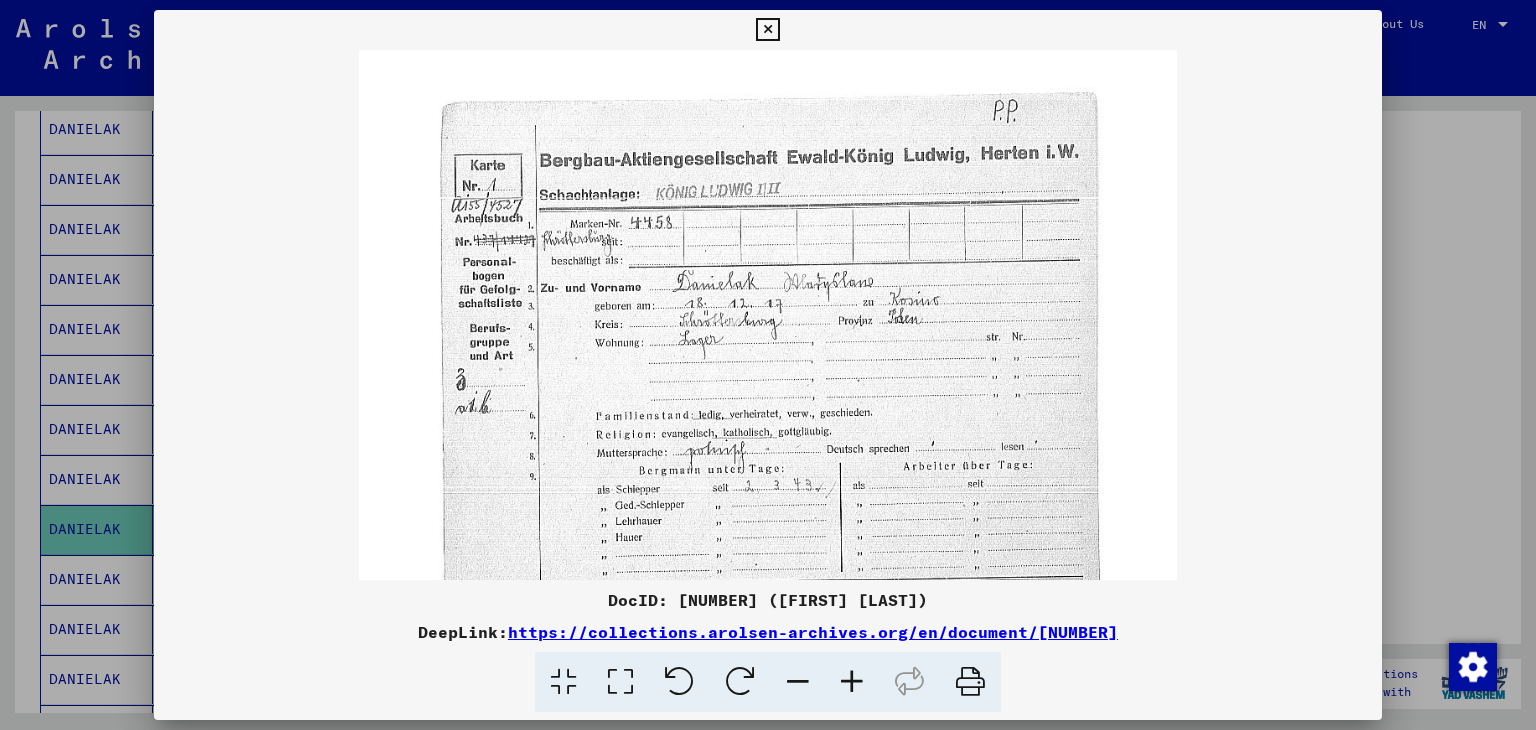 drag, startPoint x: 989, startPoint y: 394, endPoint x: 988, endPoint y: 334, distance: 60.00833 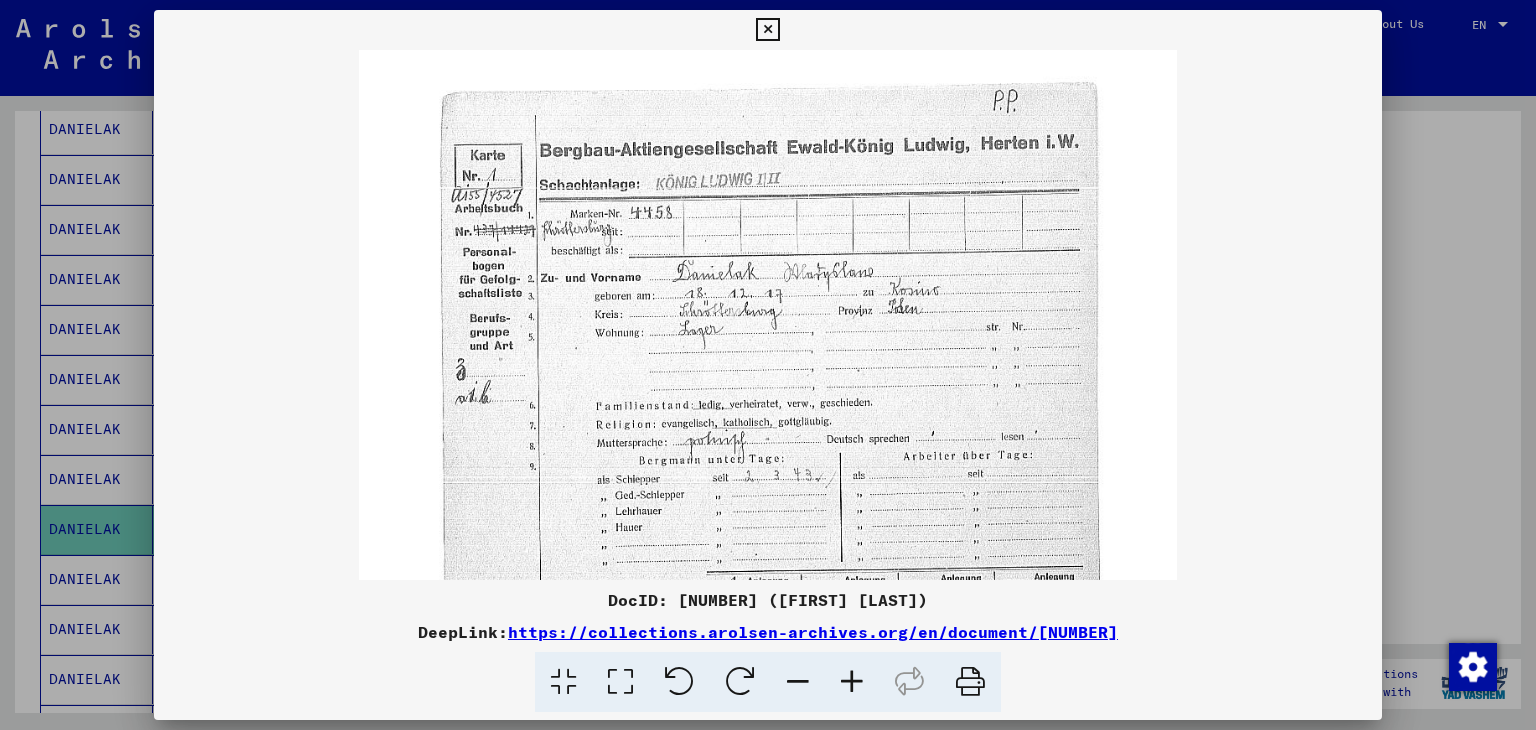 click at bounding box center [768, 365] 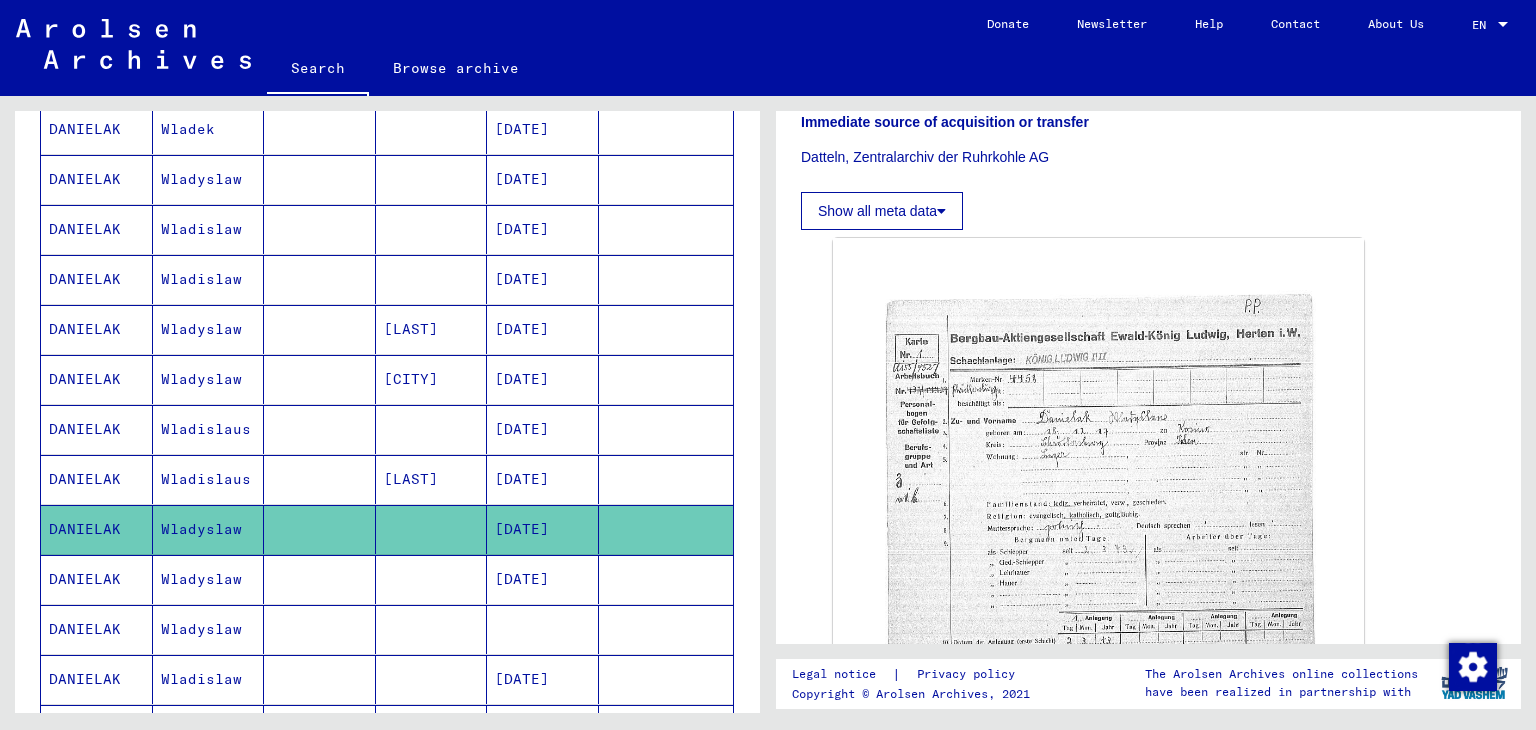 click at bounding box center [432, 629] 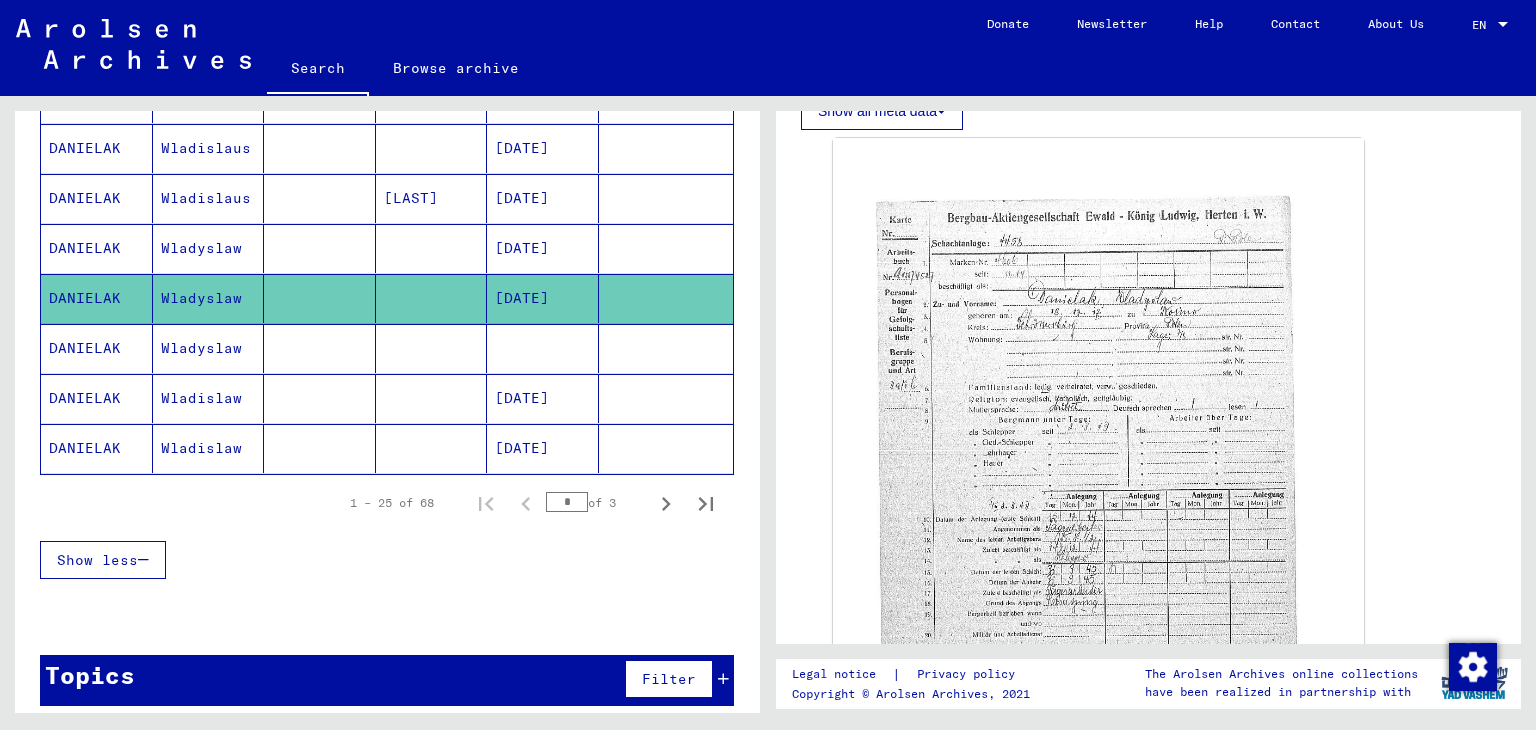 click at bounding box center (320, 448) 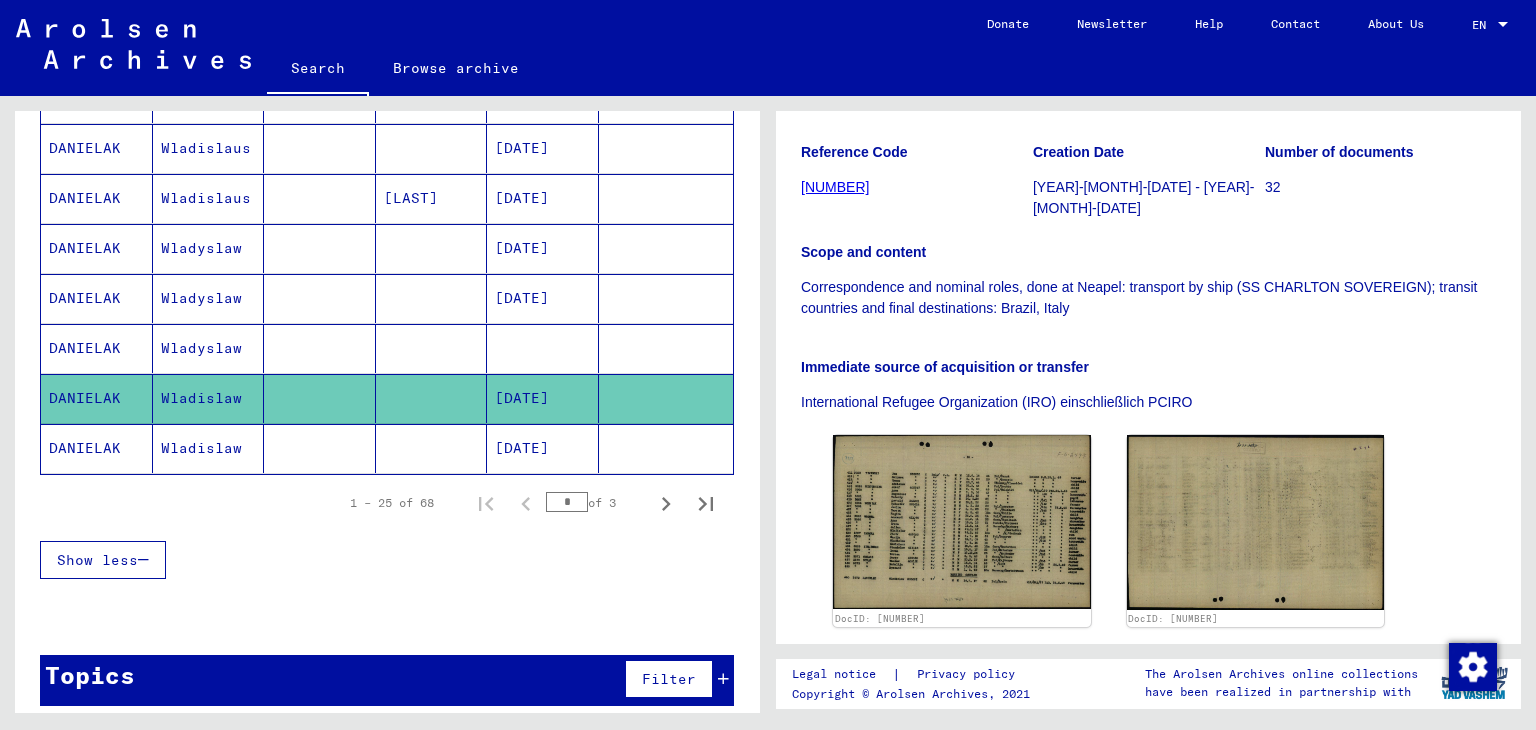 click 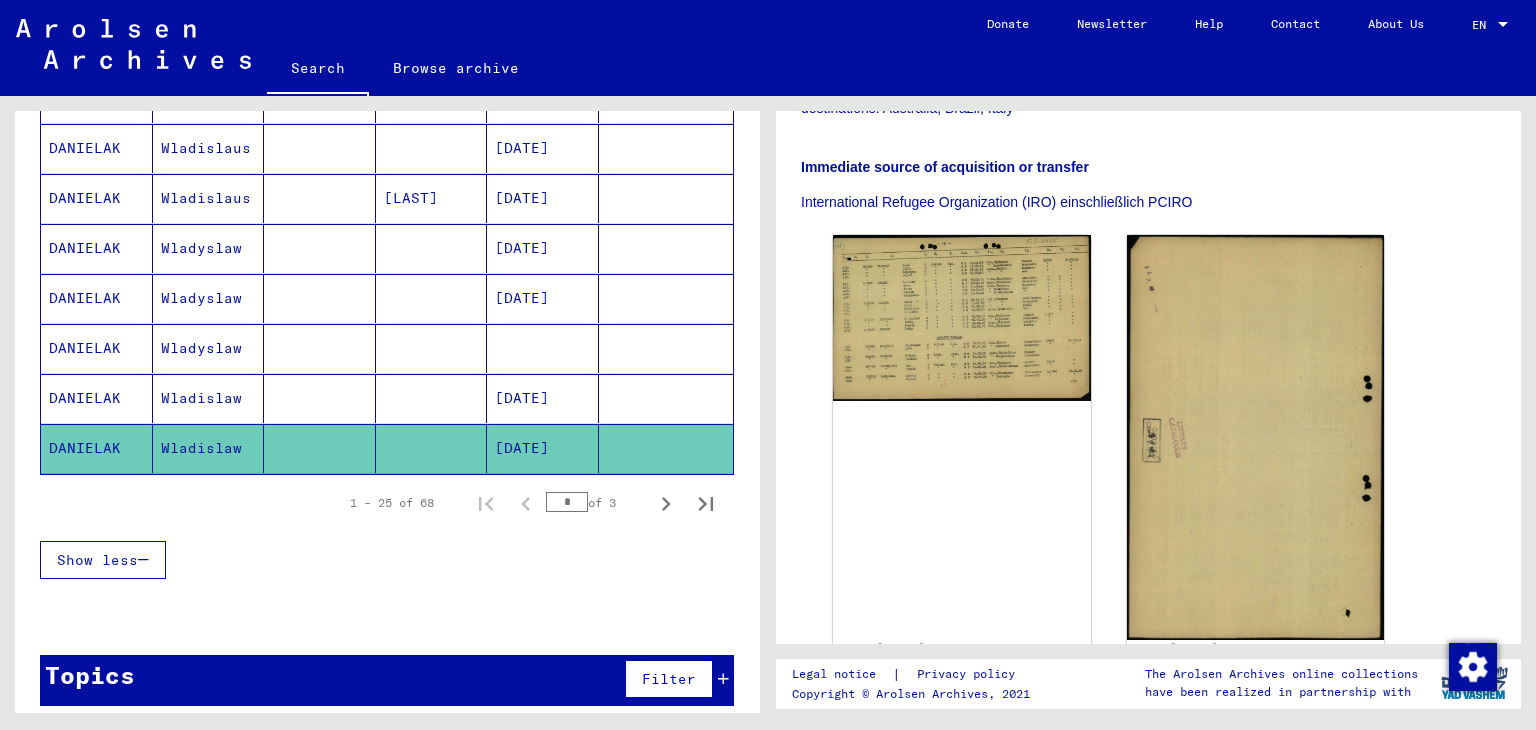 click on "Wladyslaw" at bounding box center [209, 398] 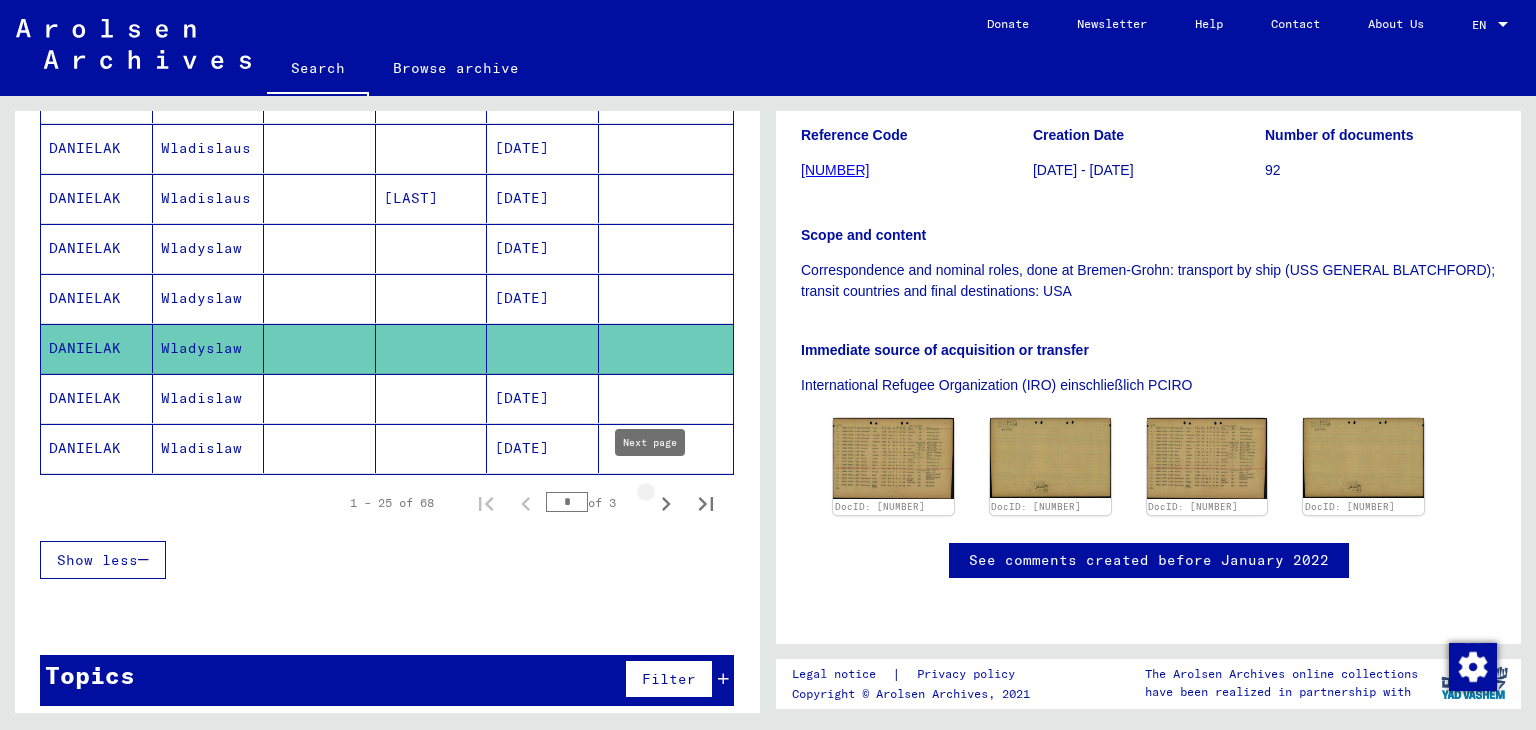 click 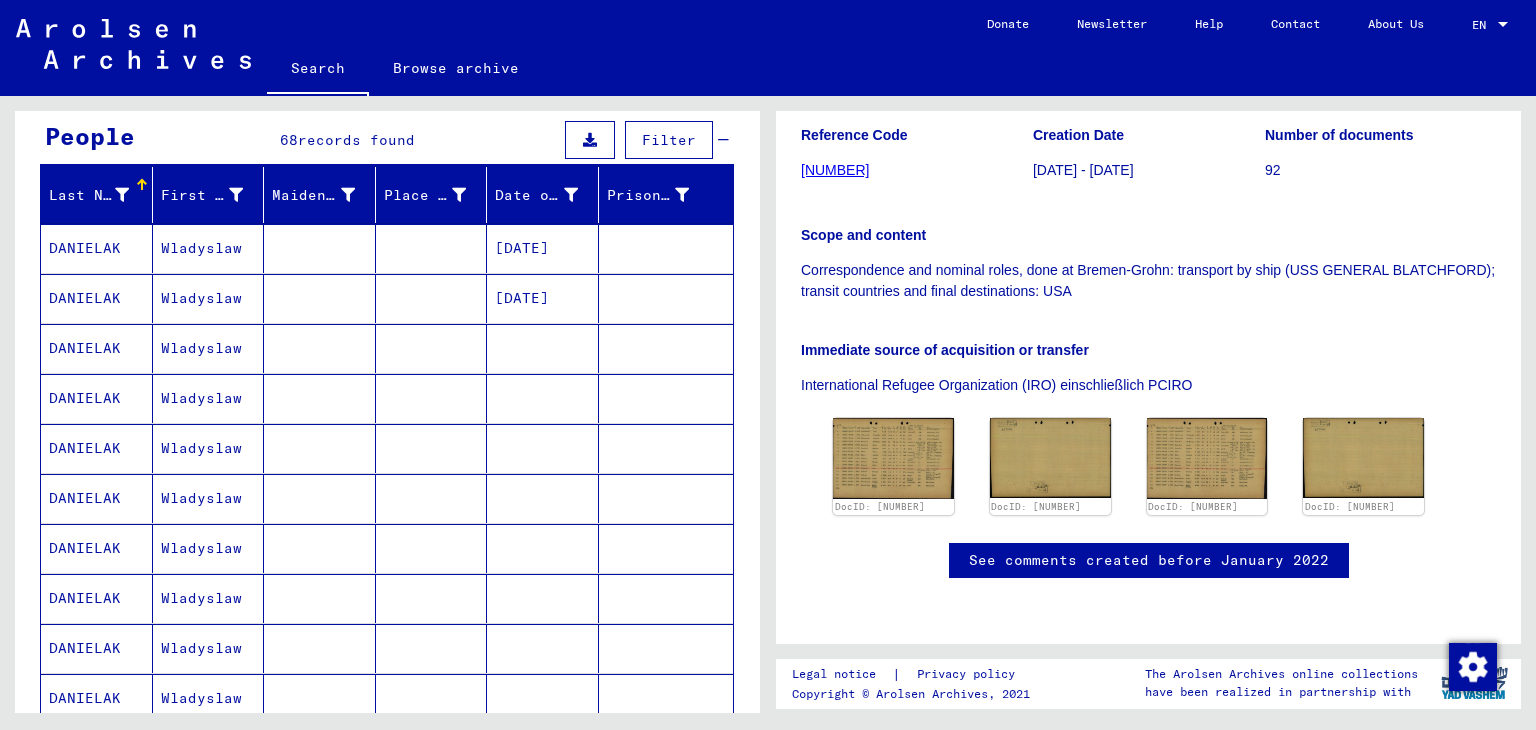 click on "Wladyslaw" at bounding box center [209, 298] 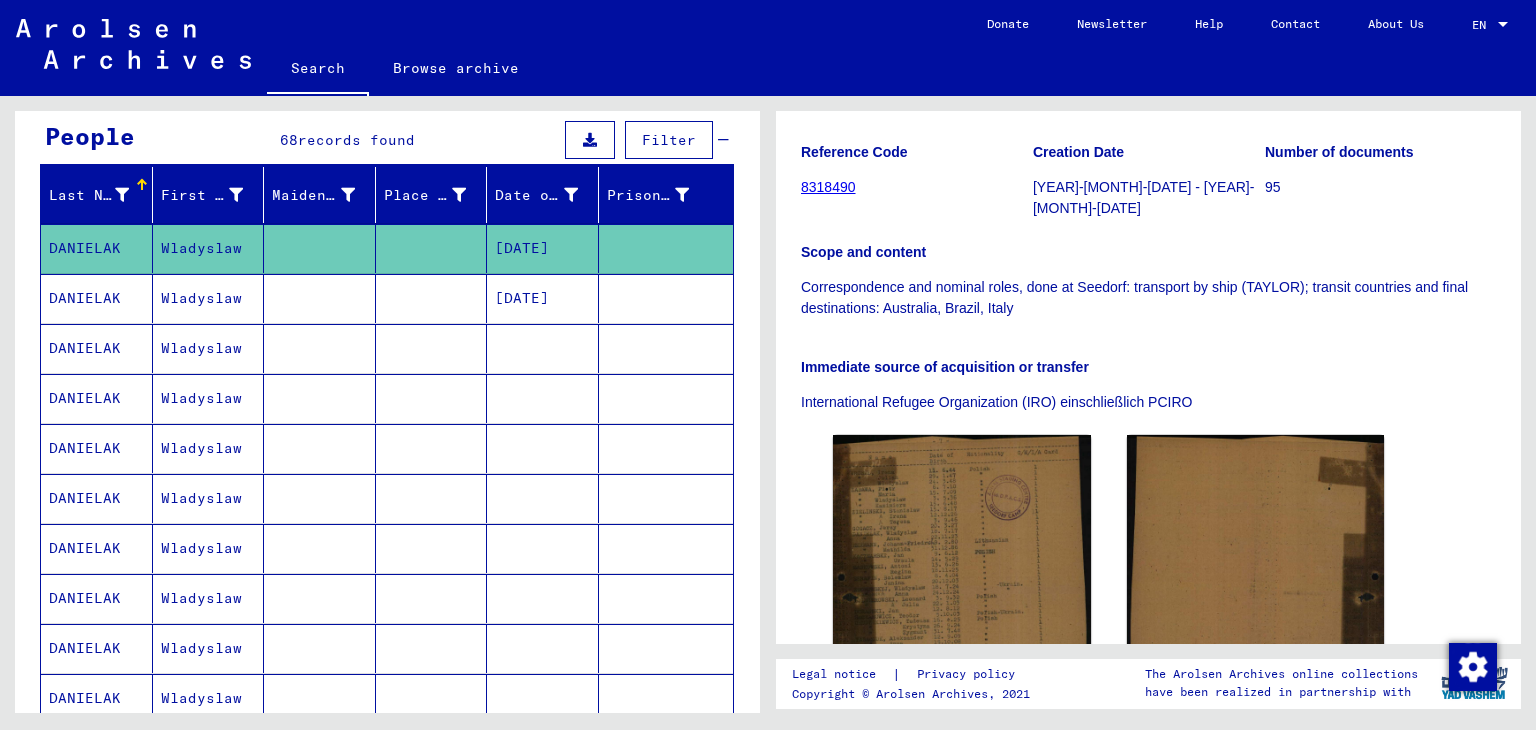click on "Wladyslaw" at bounding box center [209, 348] 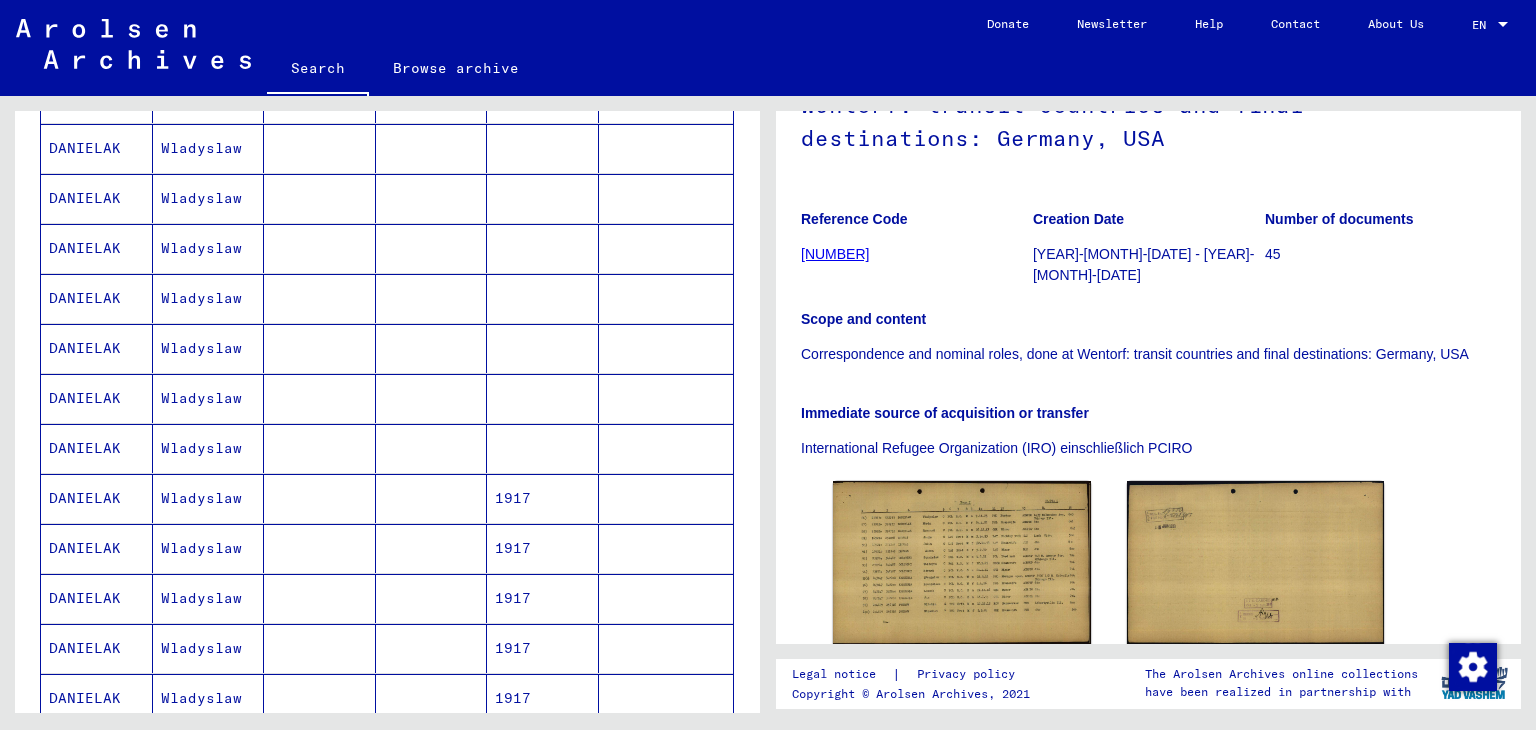 click on "Wladyslaw" at bounding box center [209, 548] 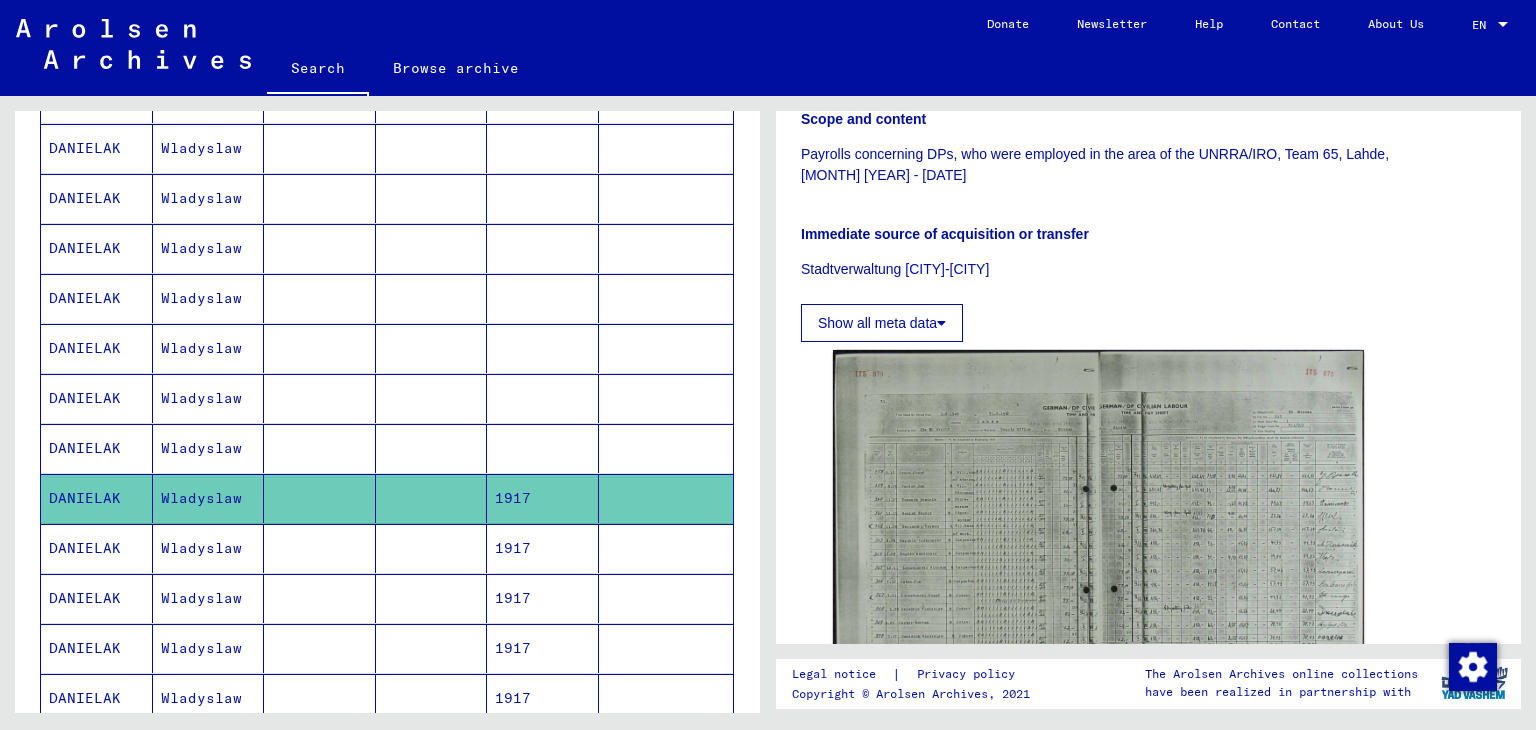 click on "Wladyslaw" at bounding box center (209, 598) 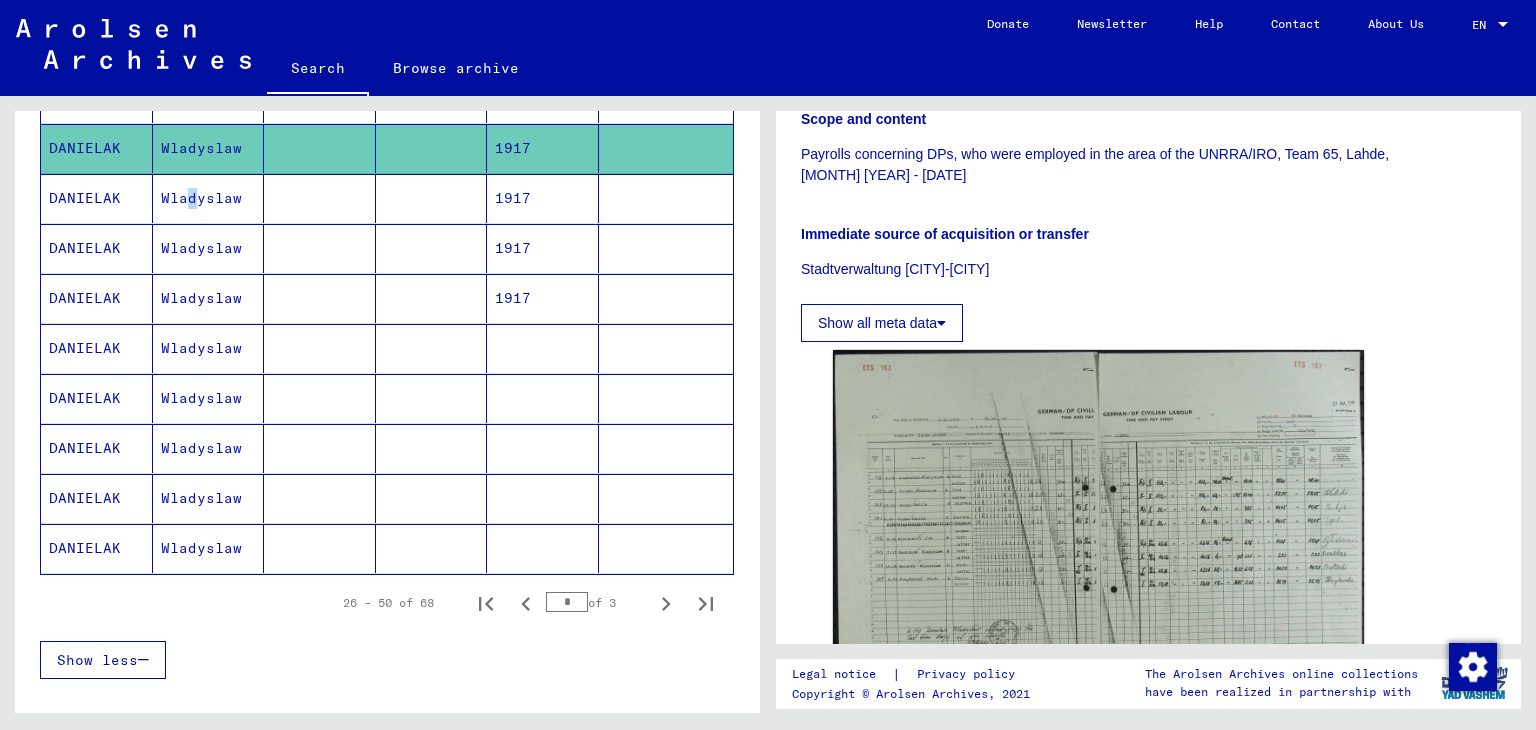 click on "Wladyslaw" at bounding box center (209, 248) 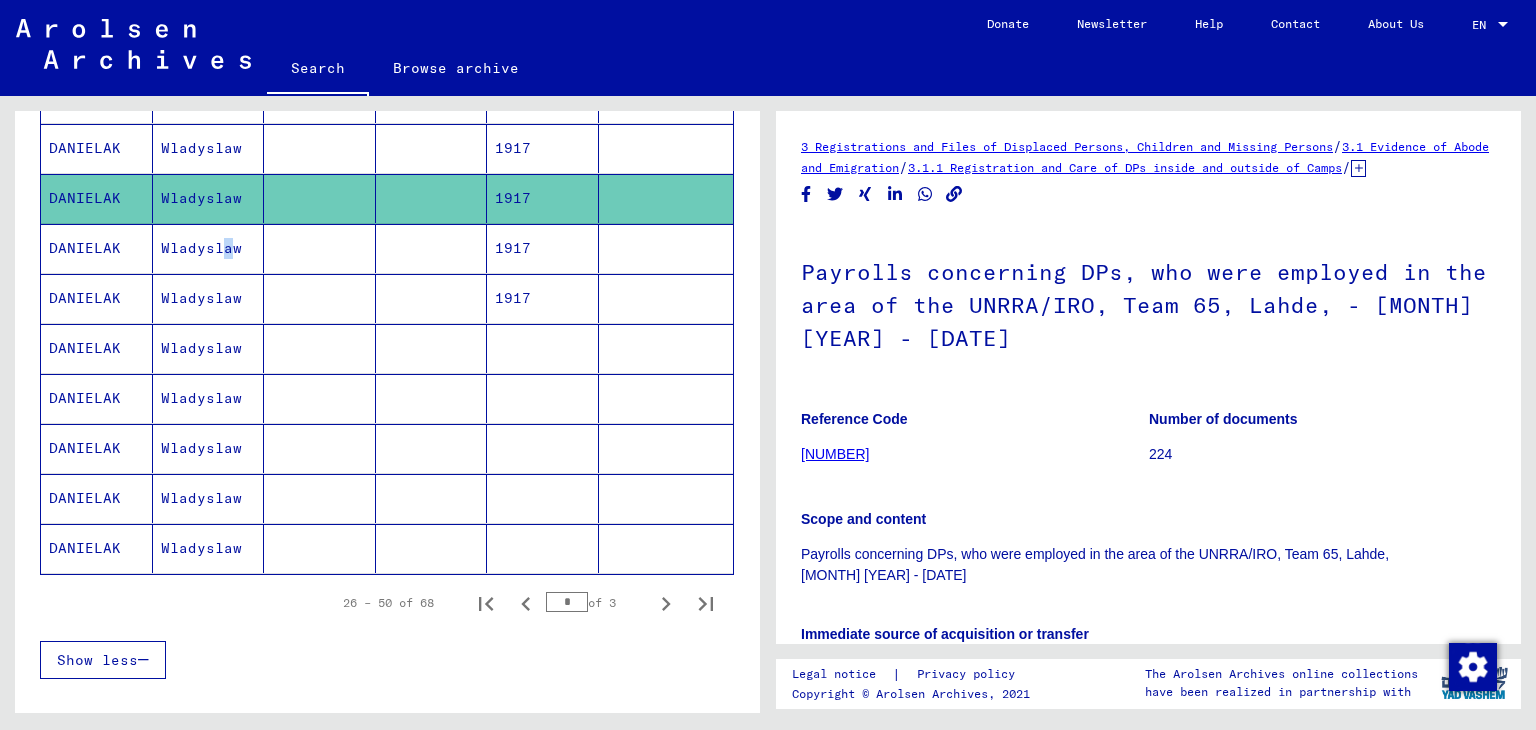 click on "Wladyslaw" at bounding box center [209, 298] 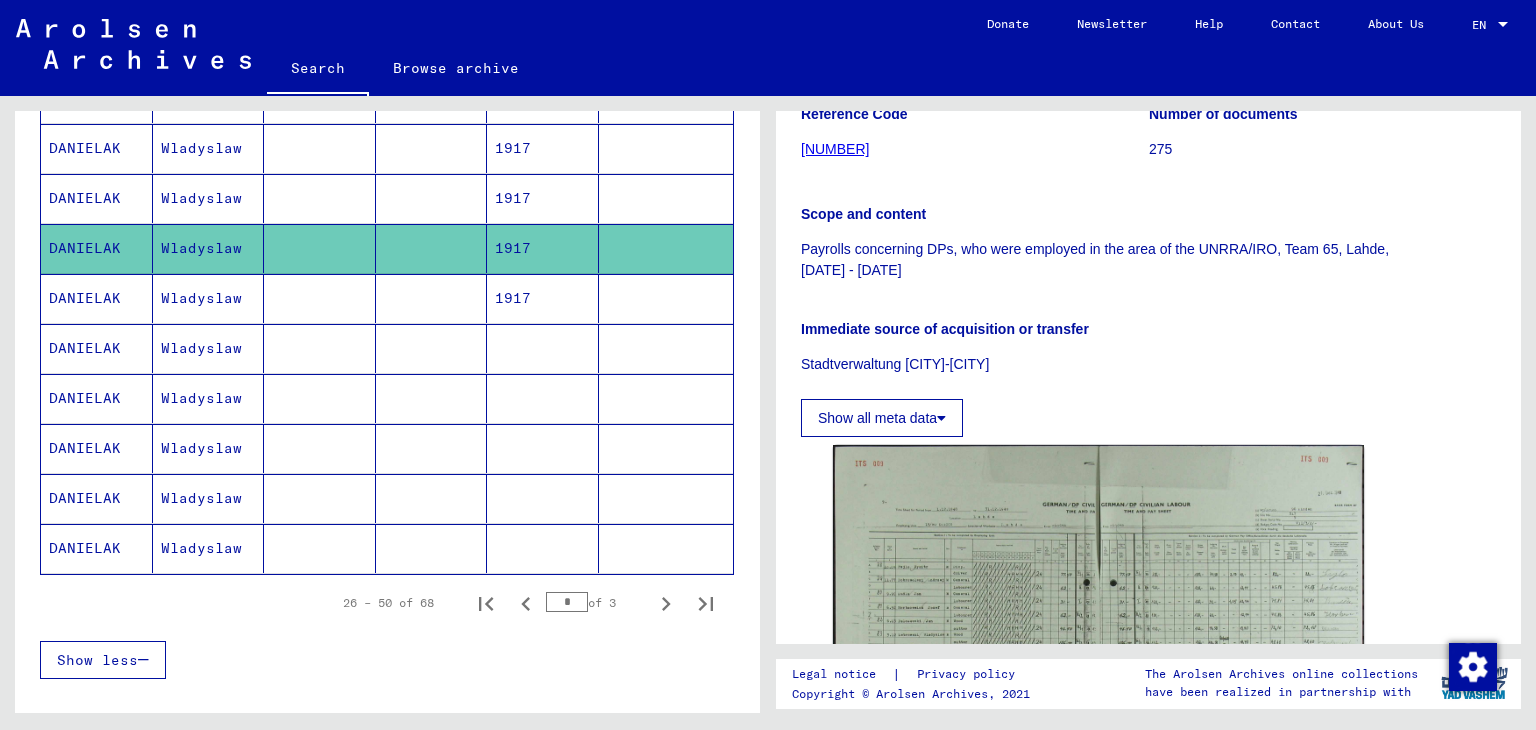 click on "Wladyslaw" at bounding box center [209, 348] 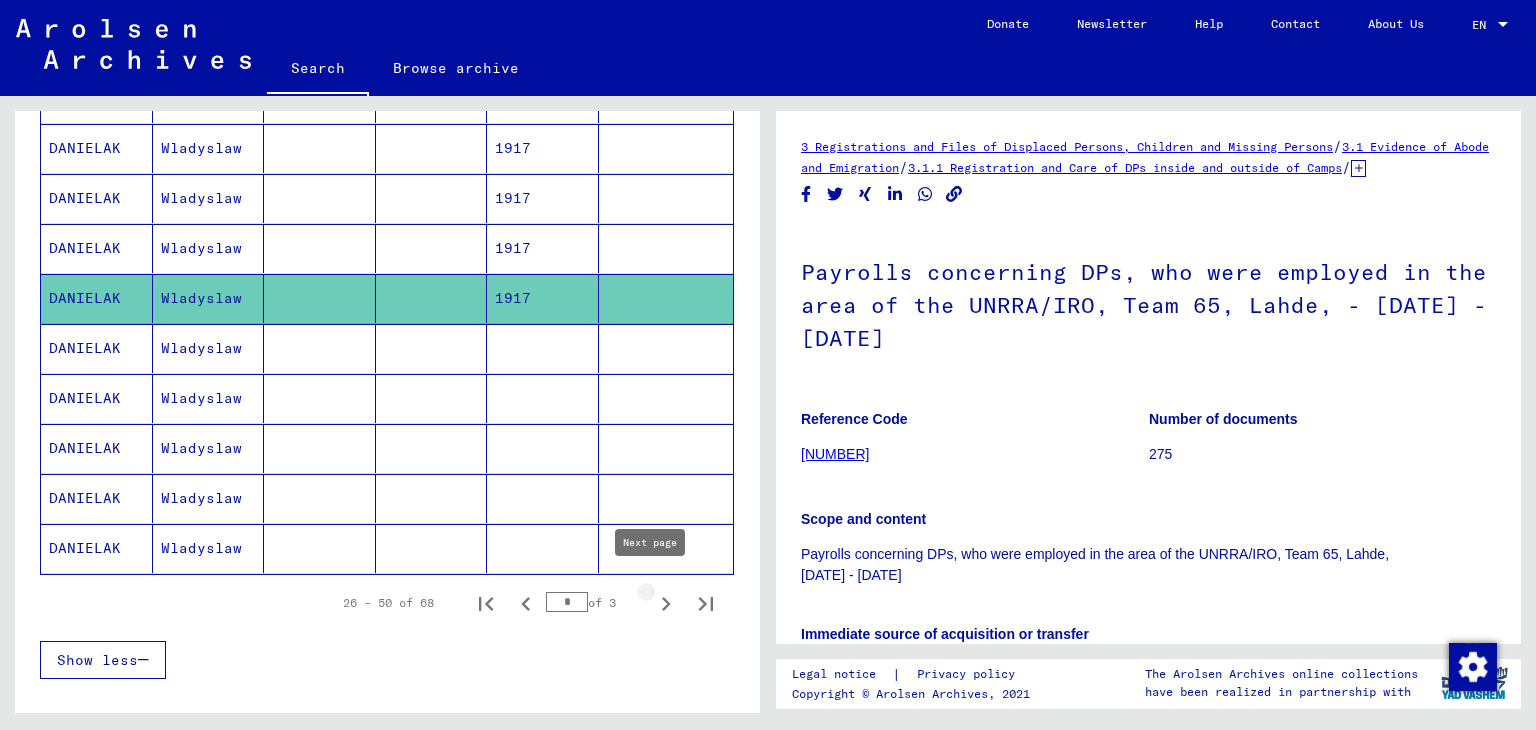 click 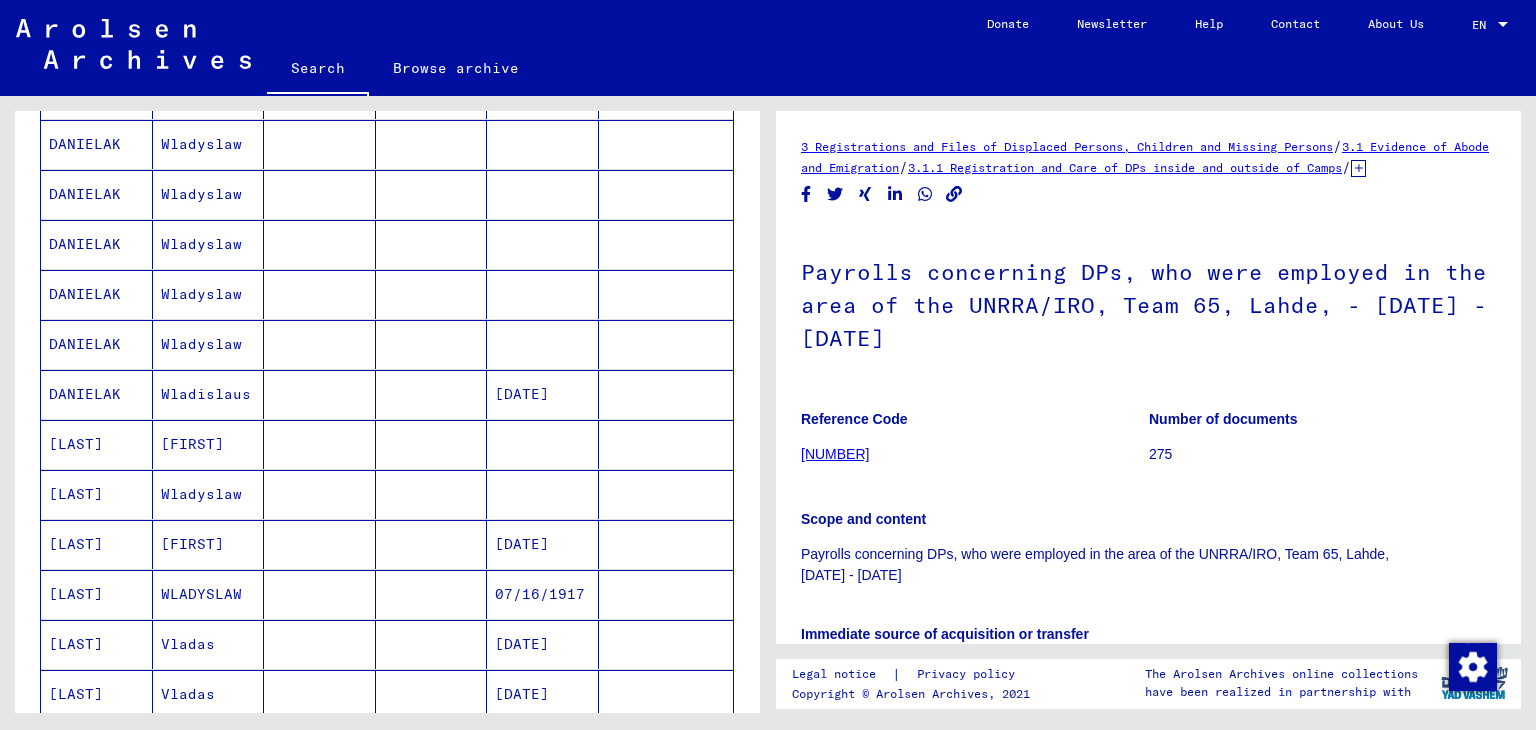 click at bounding box center (320, 644) 